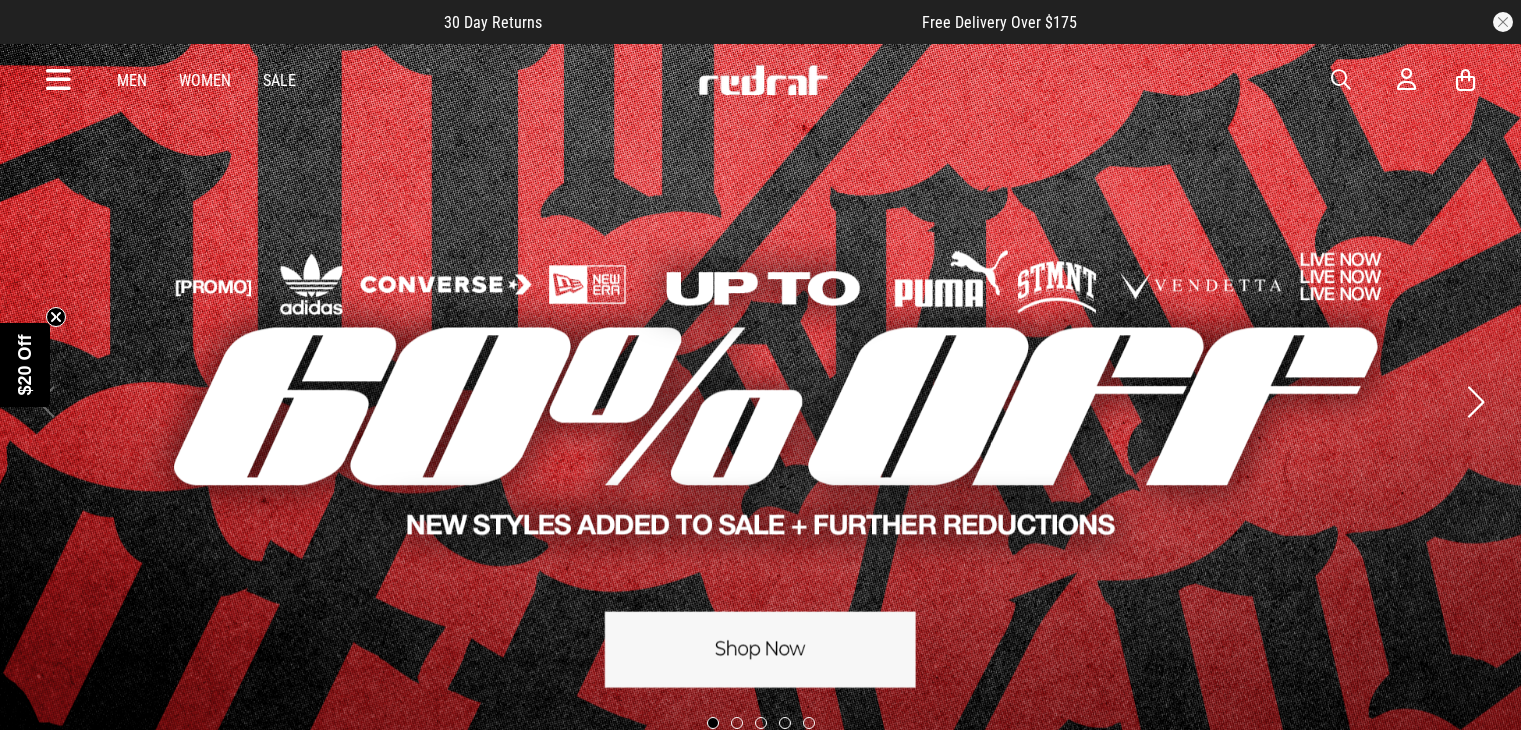 scroll, scrollTop: 0, scrollLeft: 0, axis: both 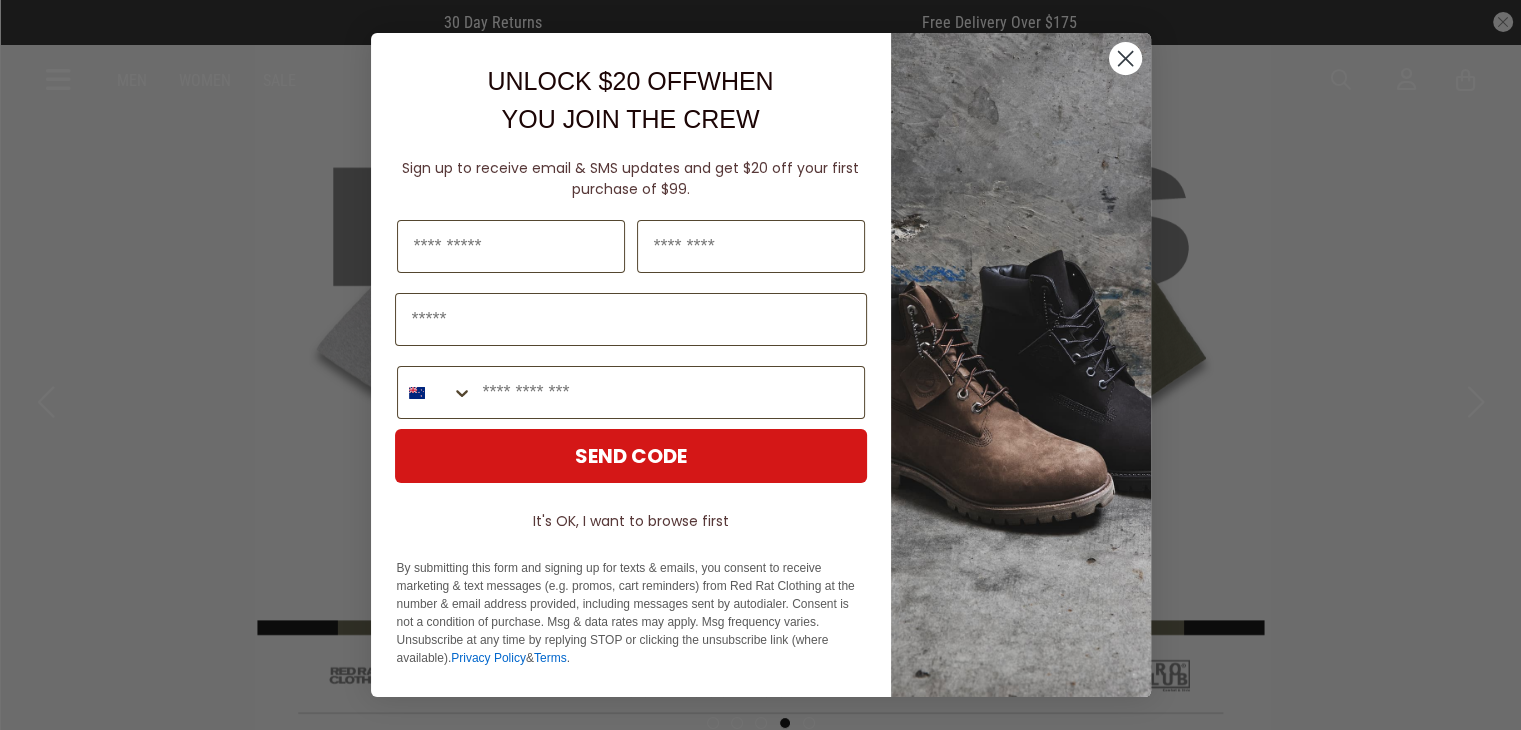click 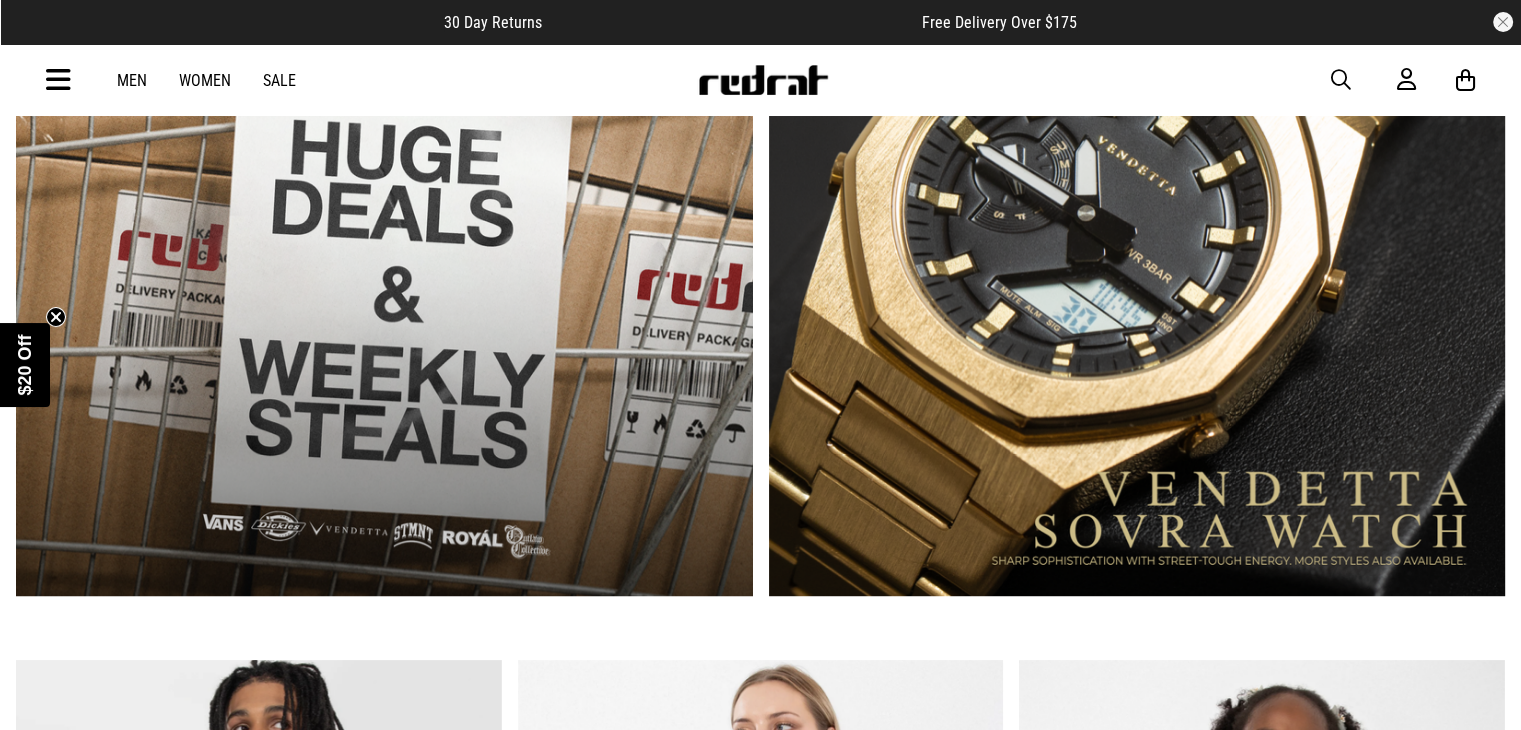 scroll, scrollTop: 1208, scrollLeft: 0, axis: vertical 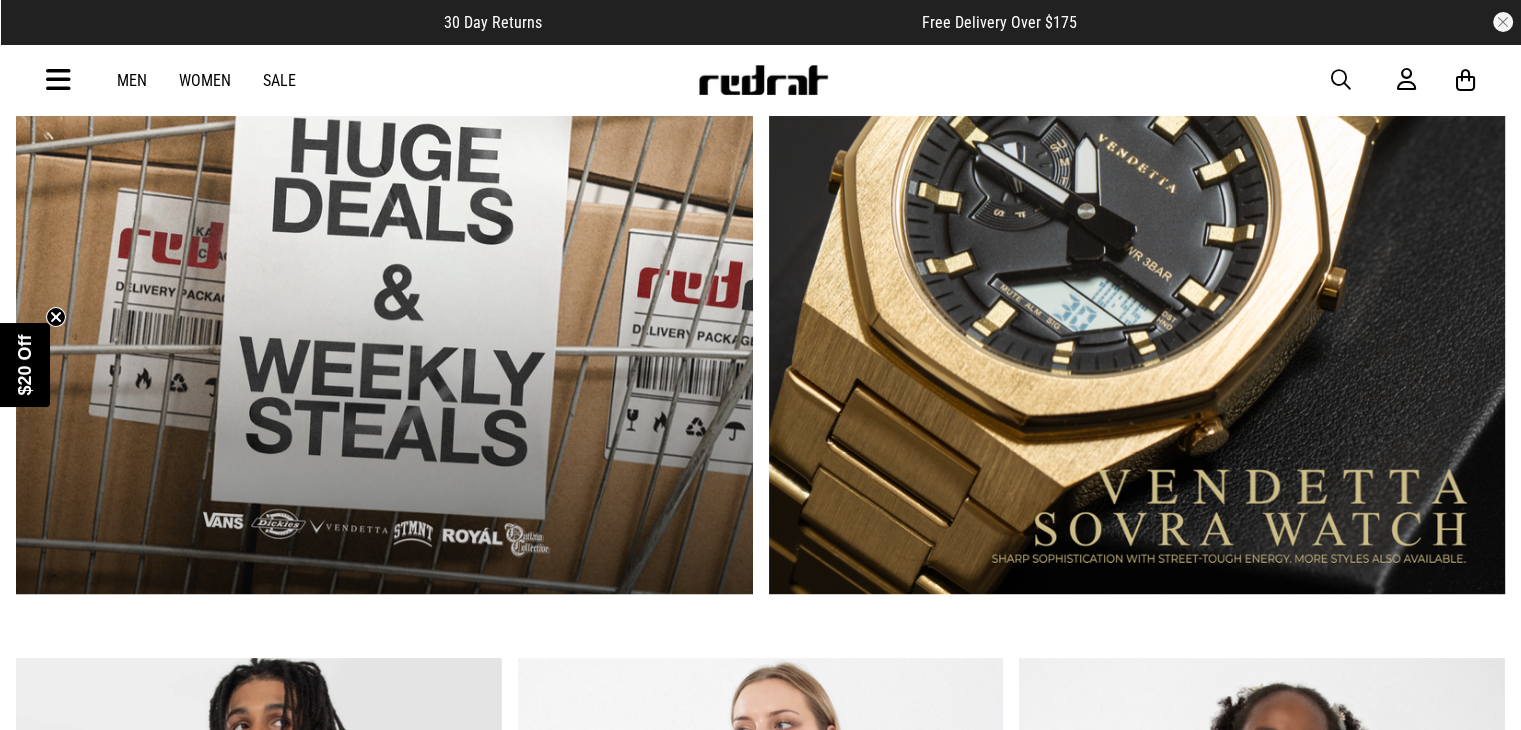 click at bounding box center (384, 288) 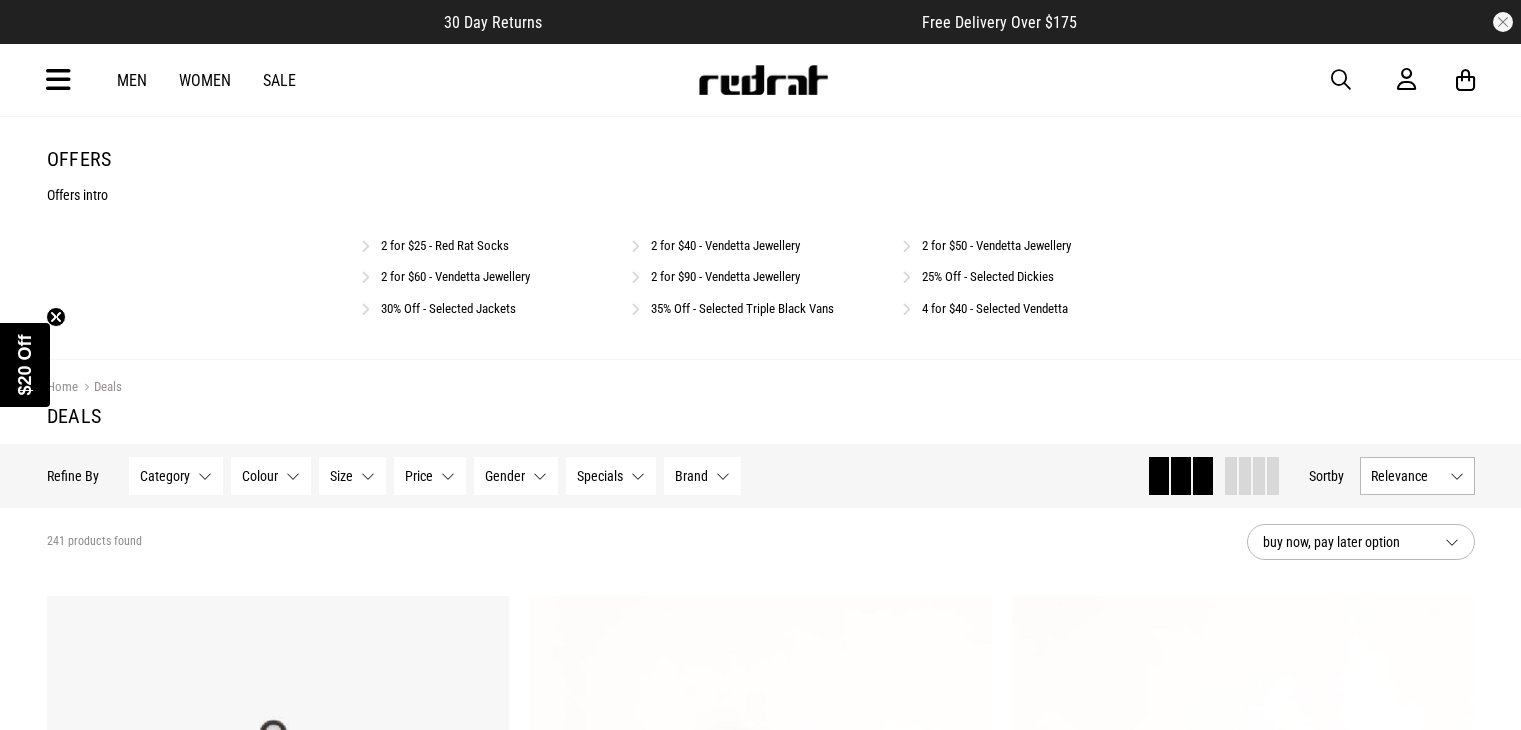 scroll, scrollTop: 223, scrollLeft: 0, axis: vertical 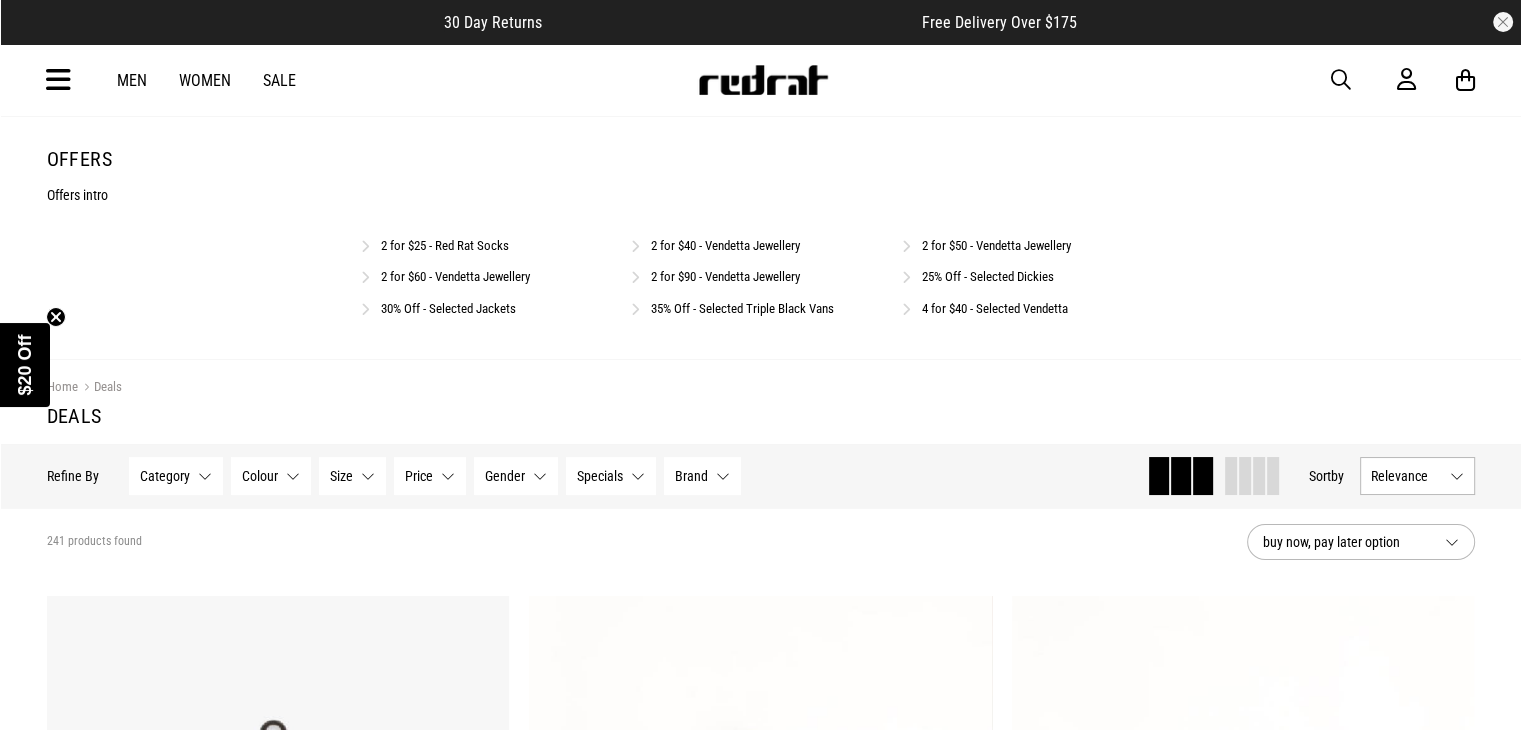 click on "Women" at bounding box center (205, 80) 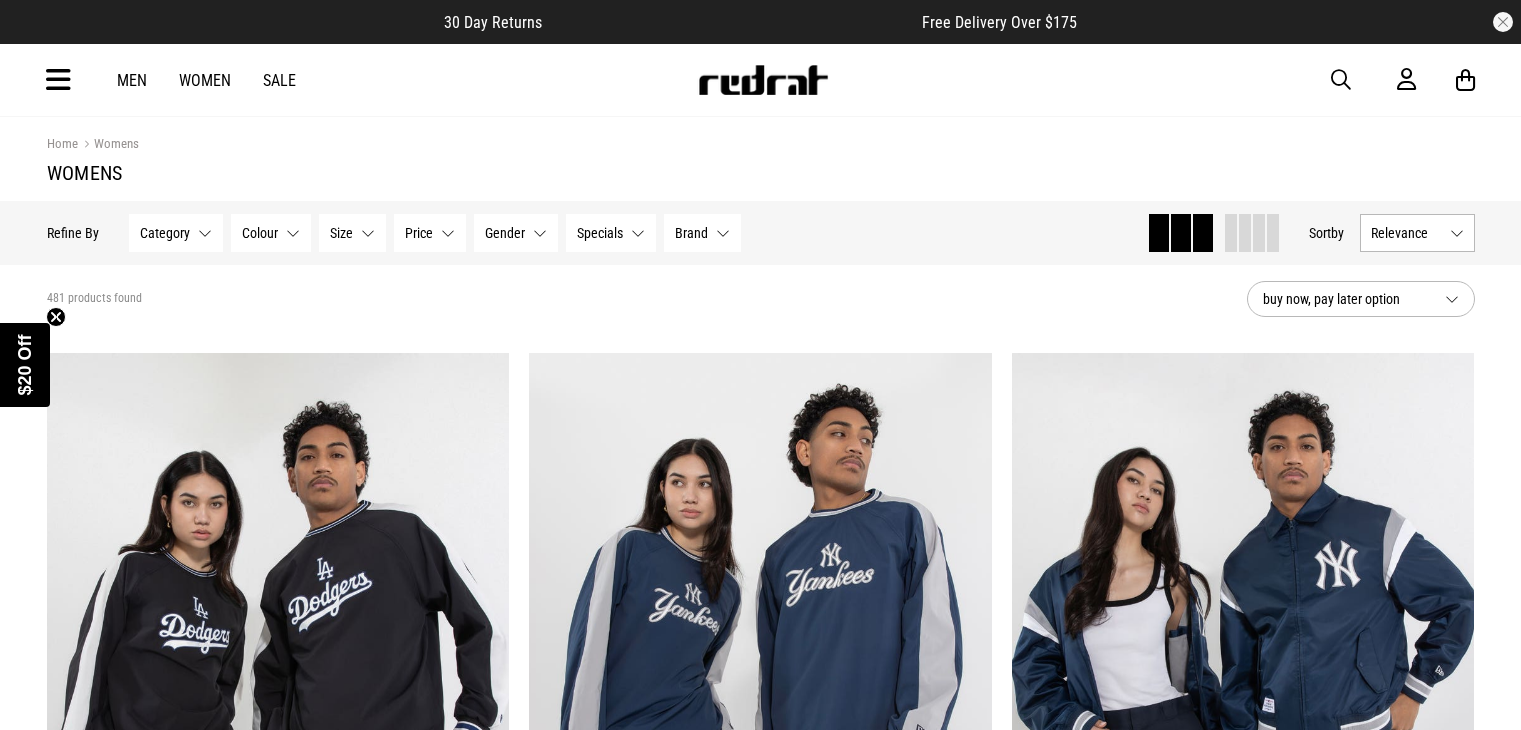 scroll, scrollTop: 0, scrollLeft: 0, axis: both 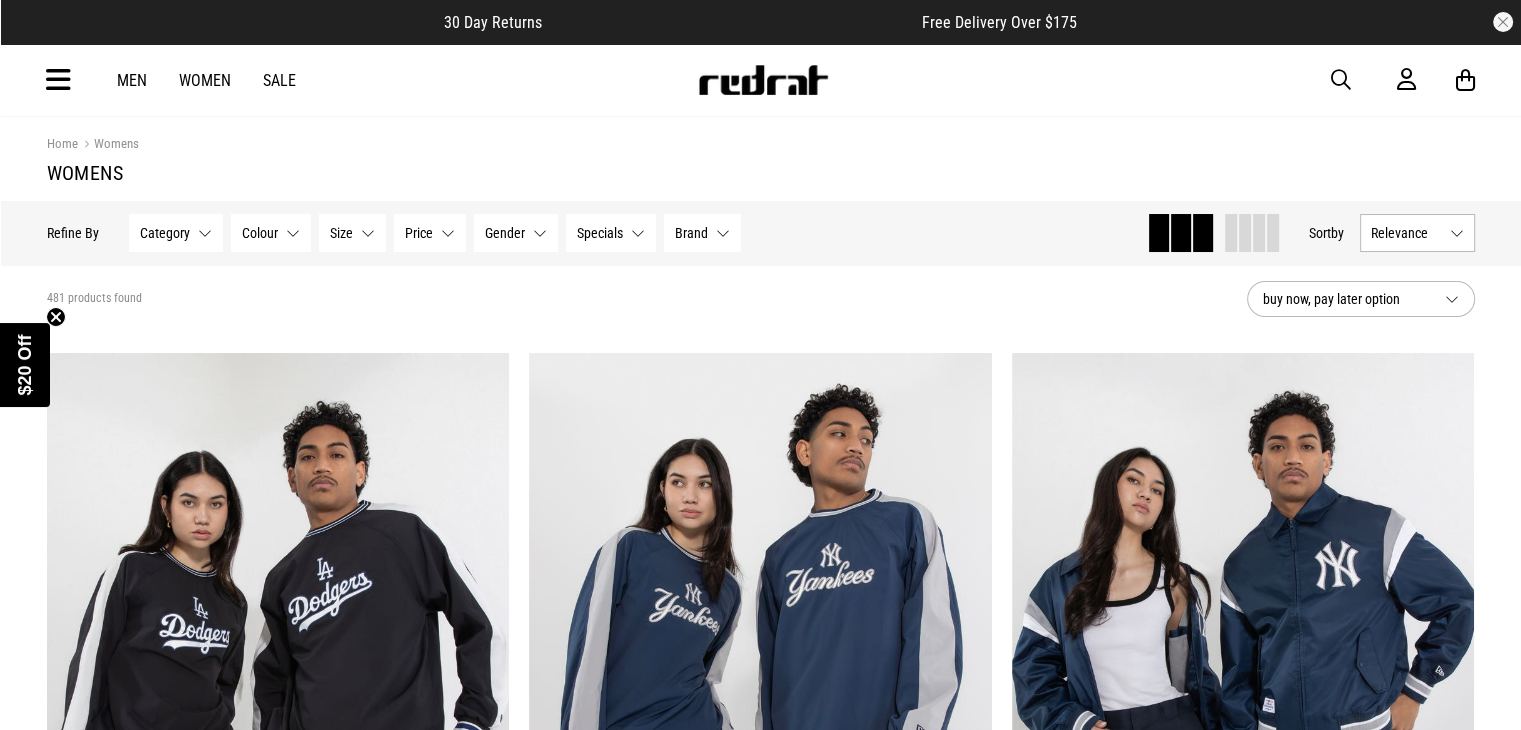 click on "buy now, pay later option" at bounding box center [1361, 299] 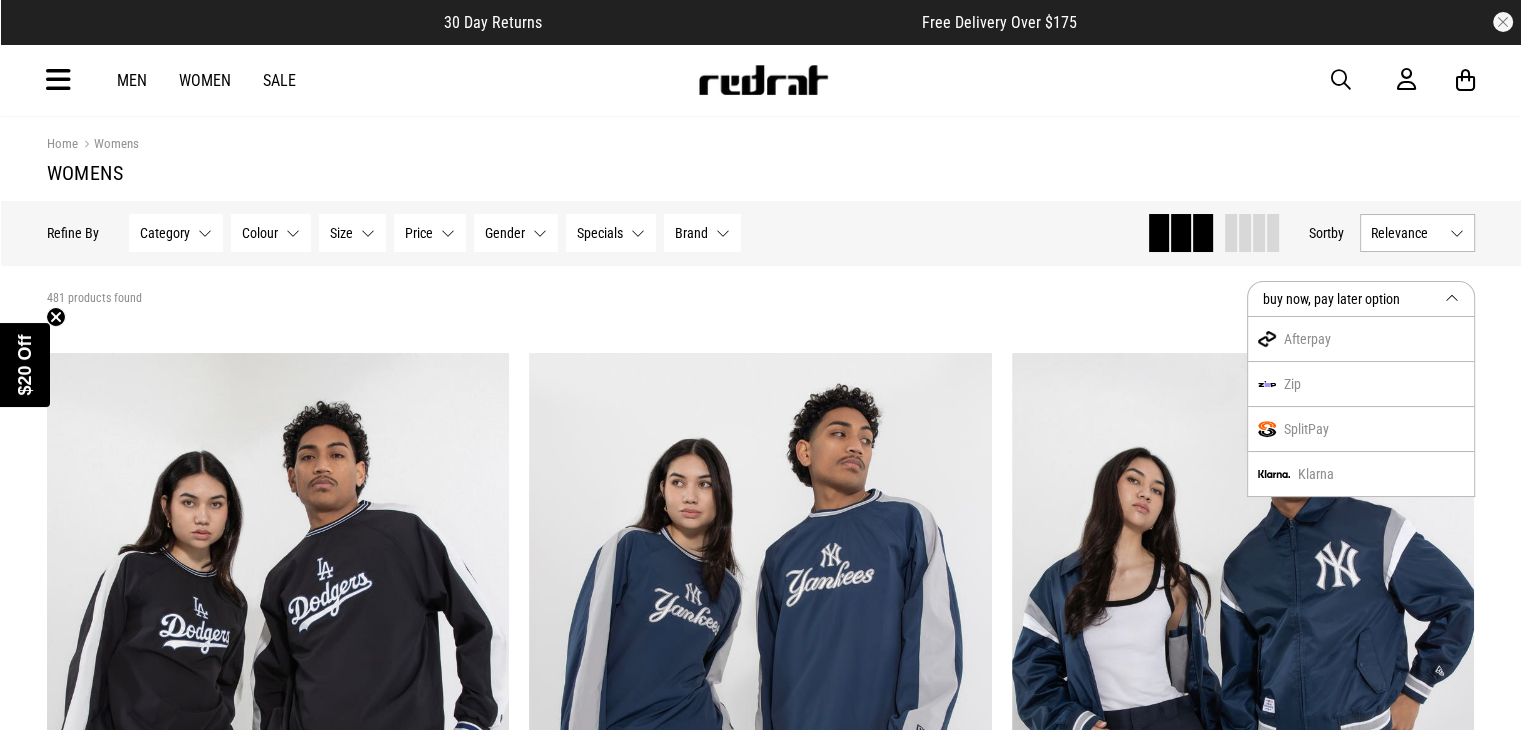click on "buy now, pay later option" at bounding box center [1361, 299] 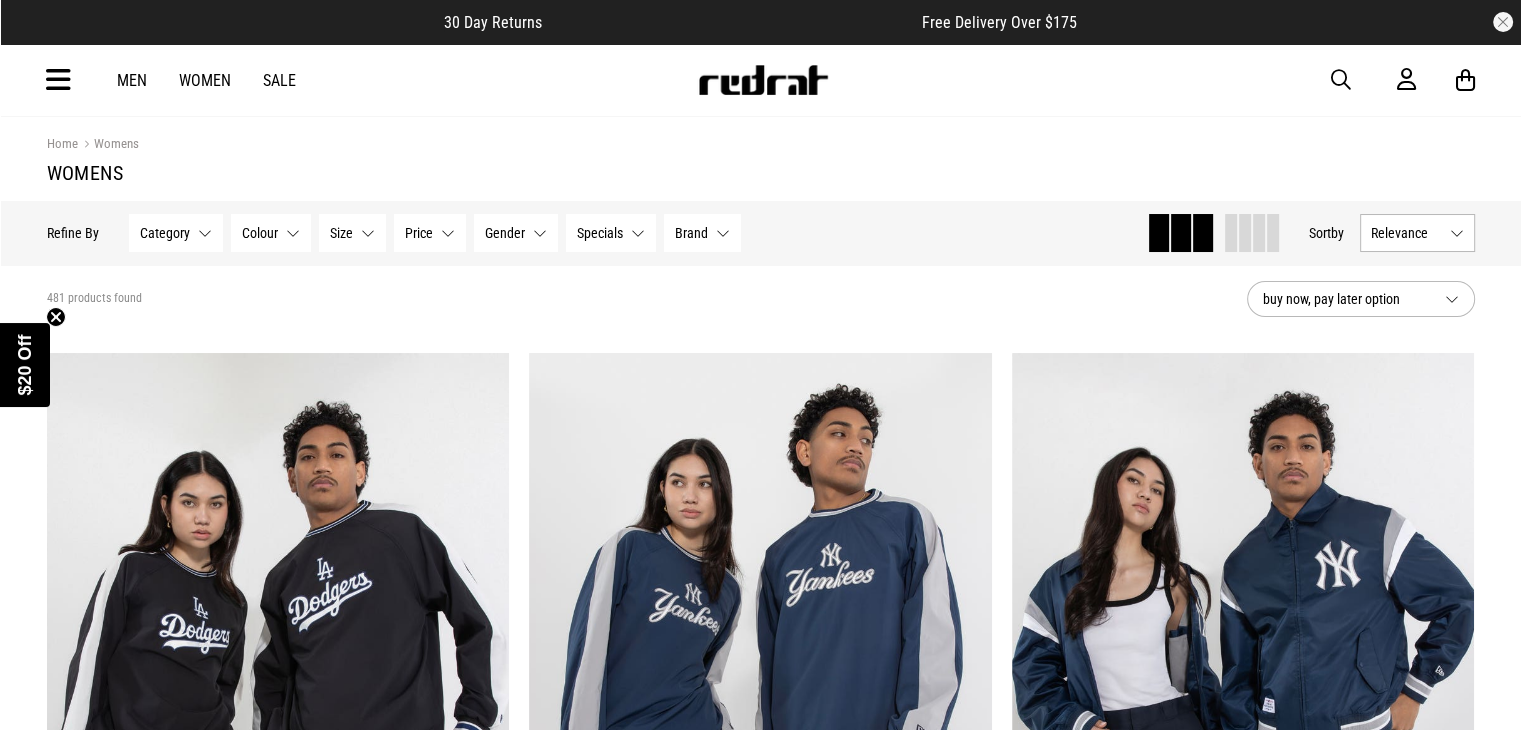 click on "Relevance" at bounding box center (1406, 233) 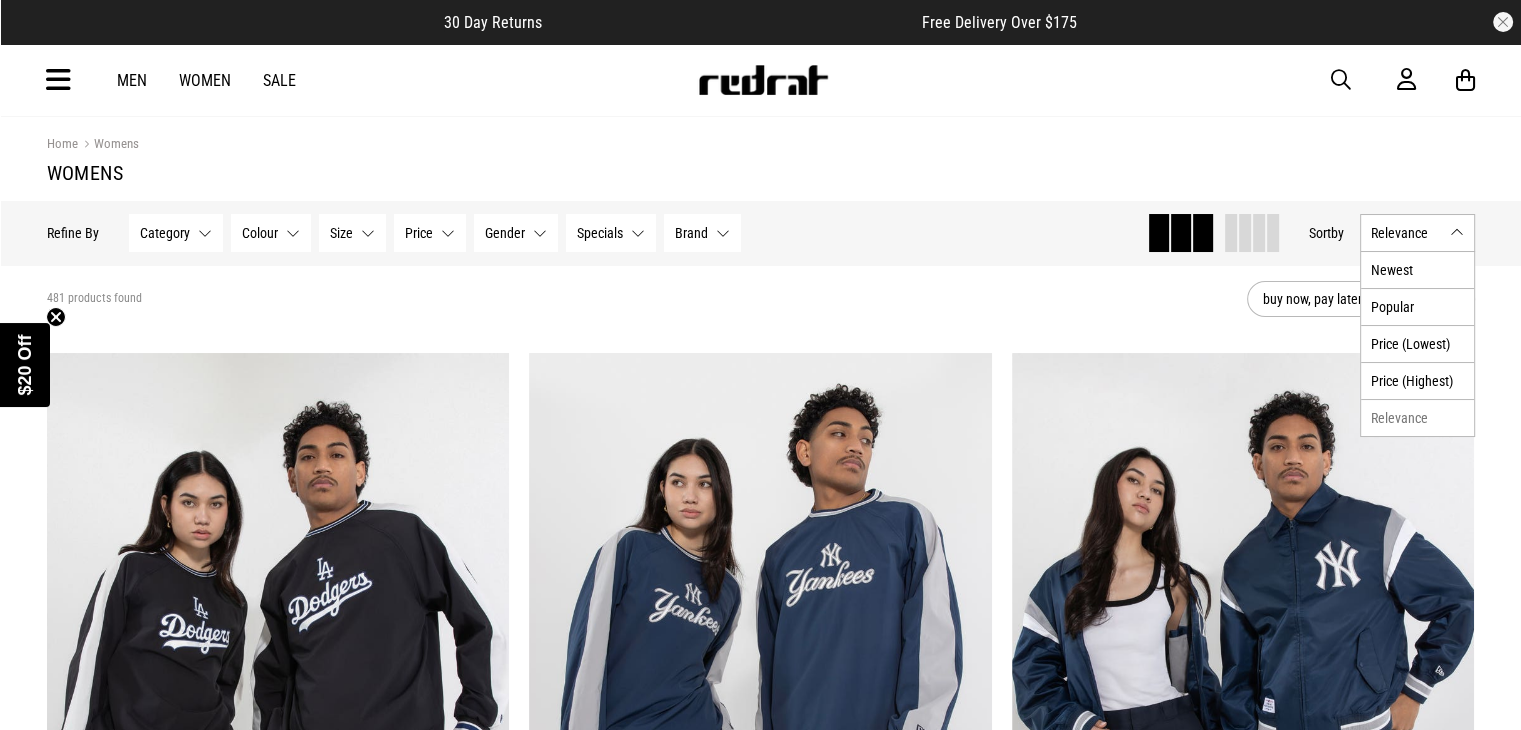 click on "Relevance" at bounding box center (1406, 233) 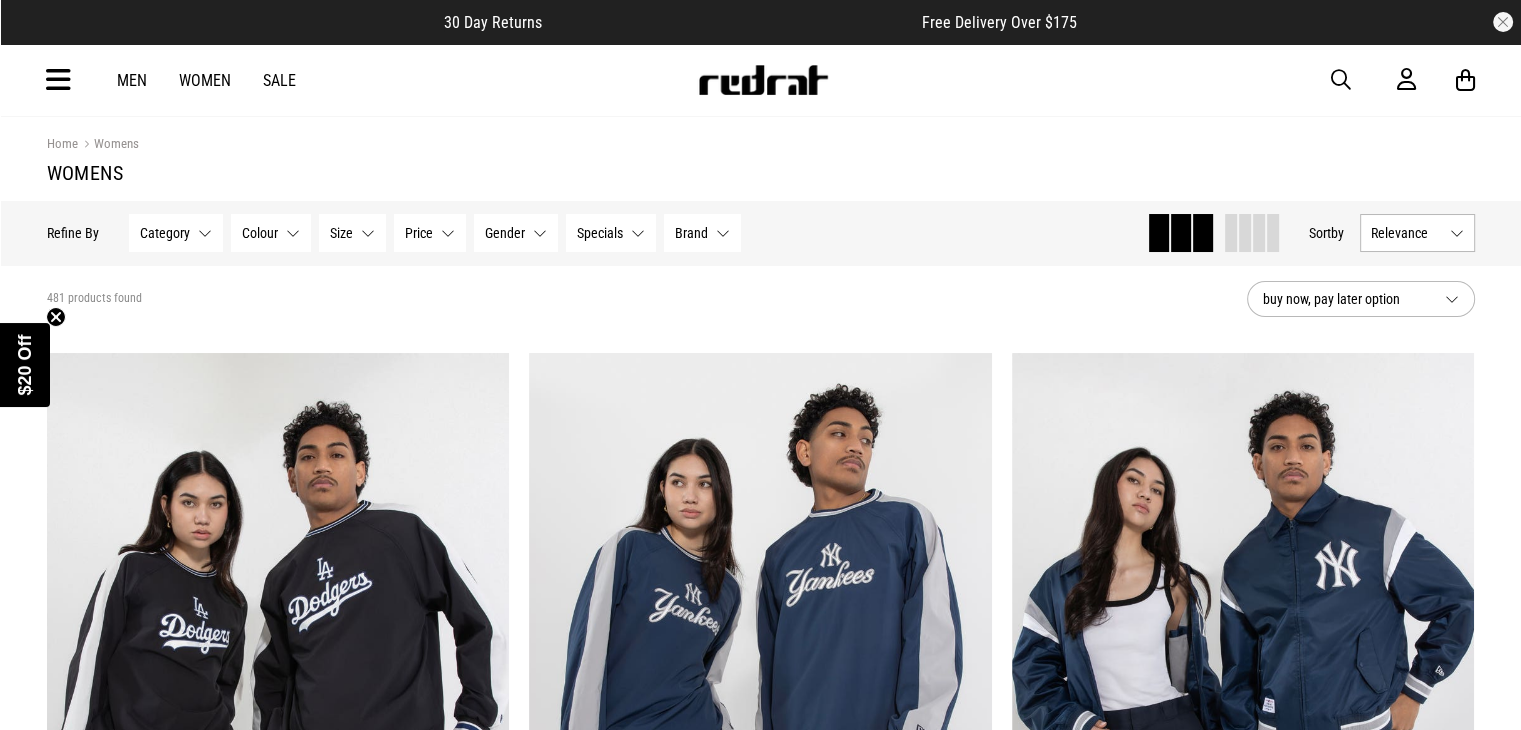 click on "Sale" at bounding box center (279, 80) 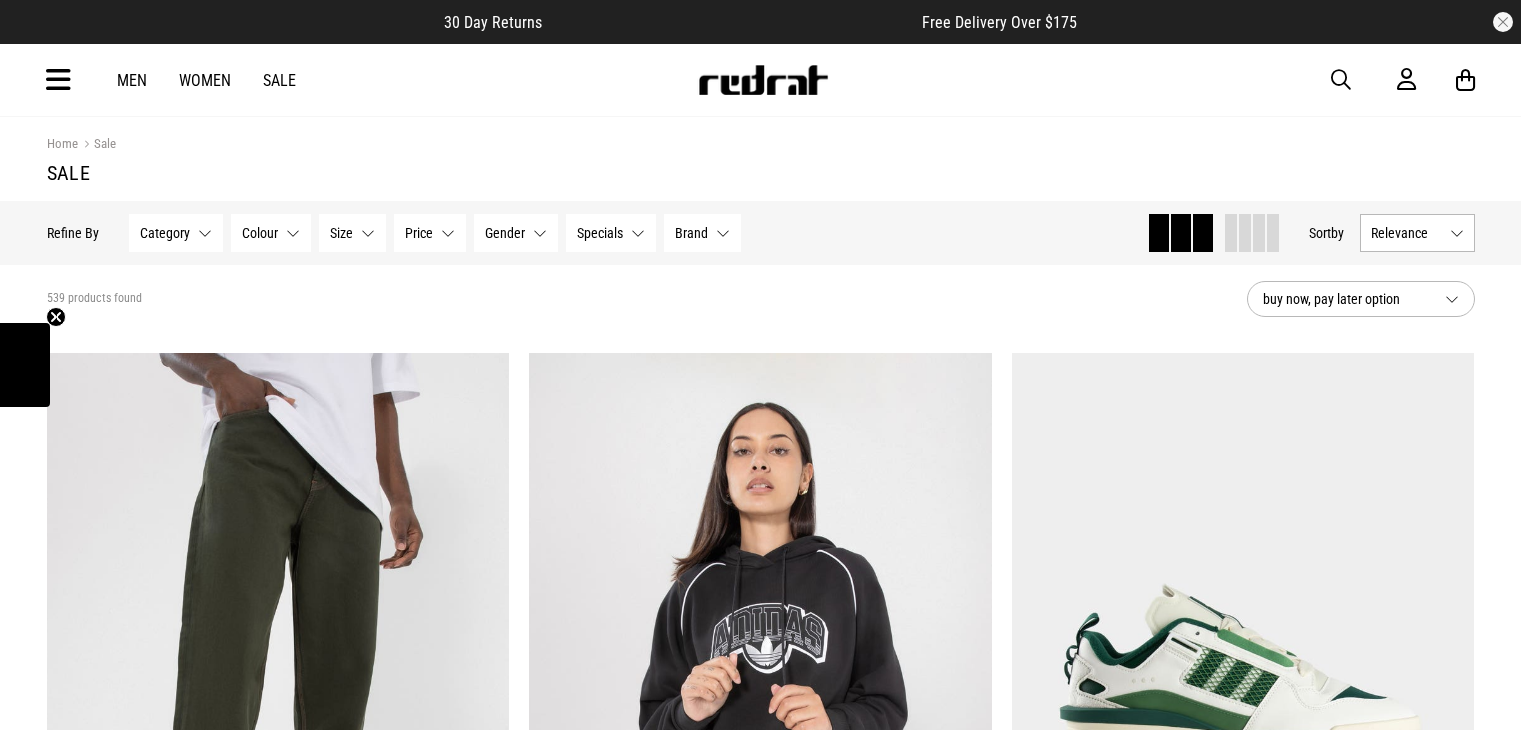 scroll, scrollTop: 0, scrollLeft: 0, axis: both 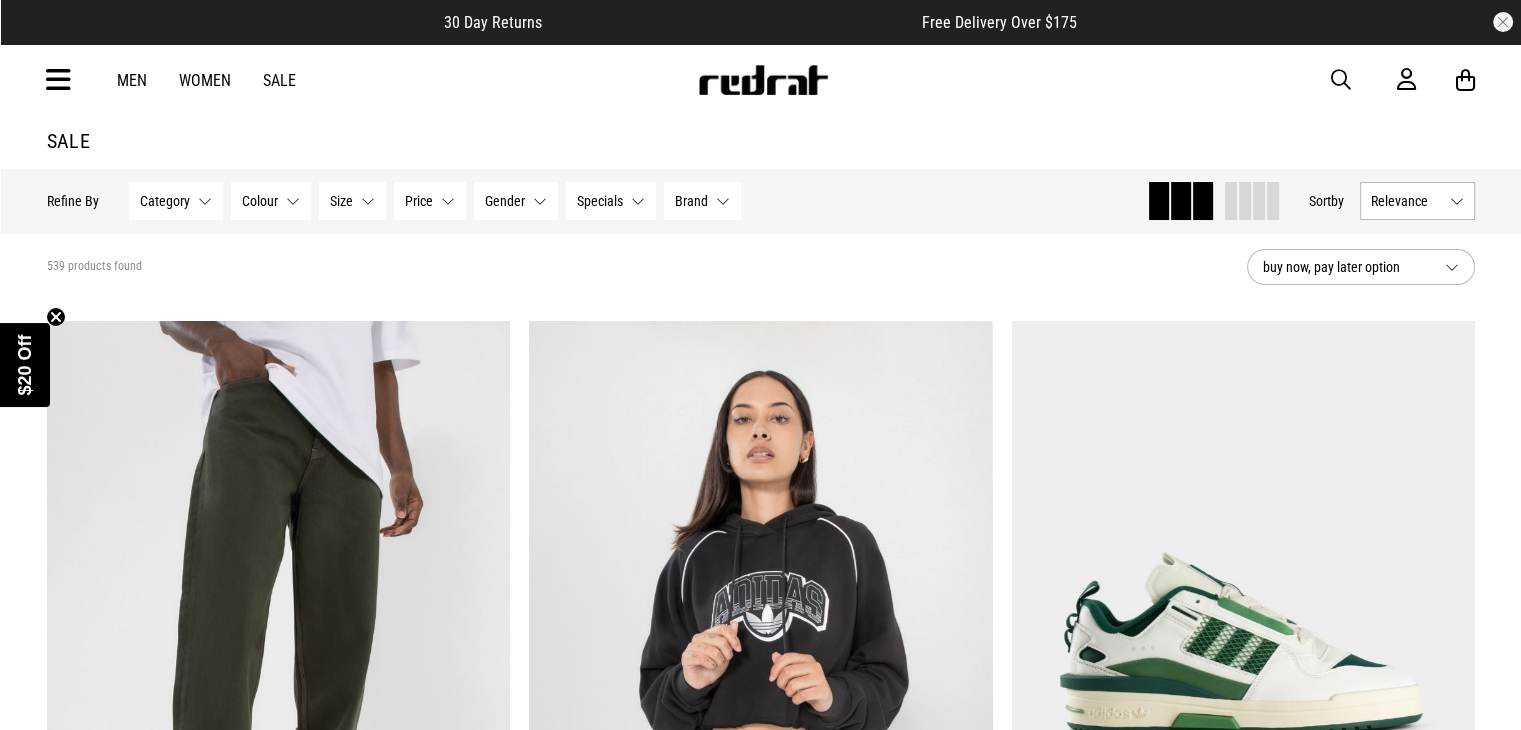 click on "Relevance" at bounding box center (1406, 201) 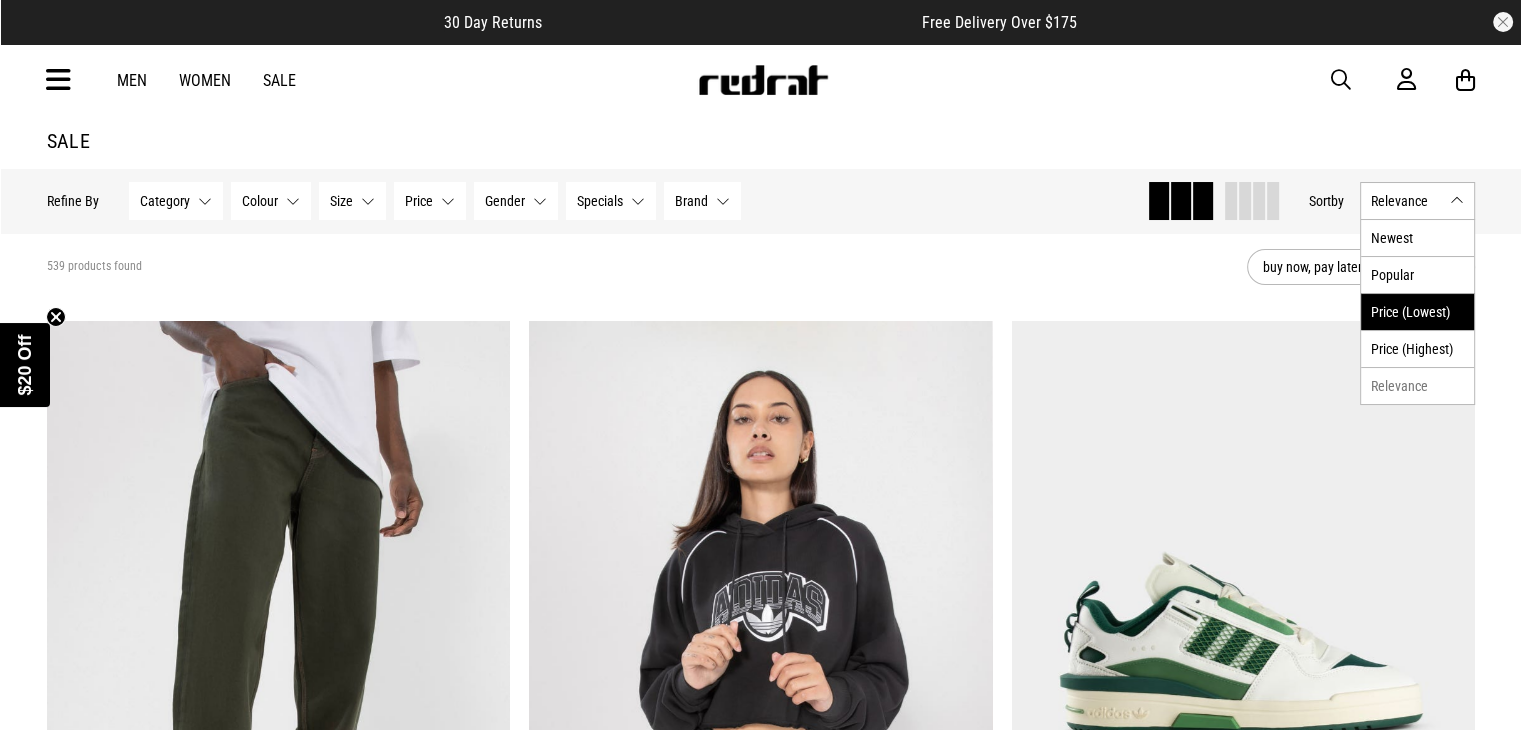 click on "Price (Lowest)" at bounding box center (1417, 311) 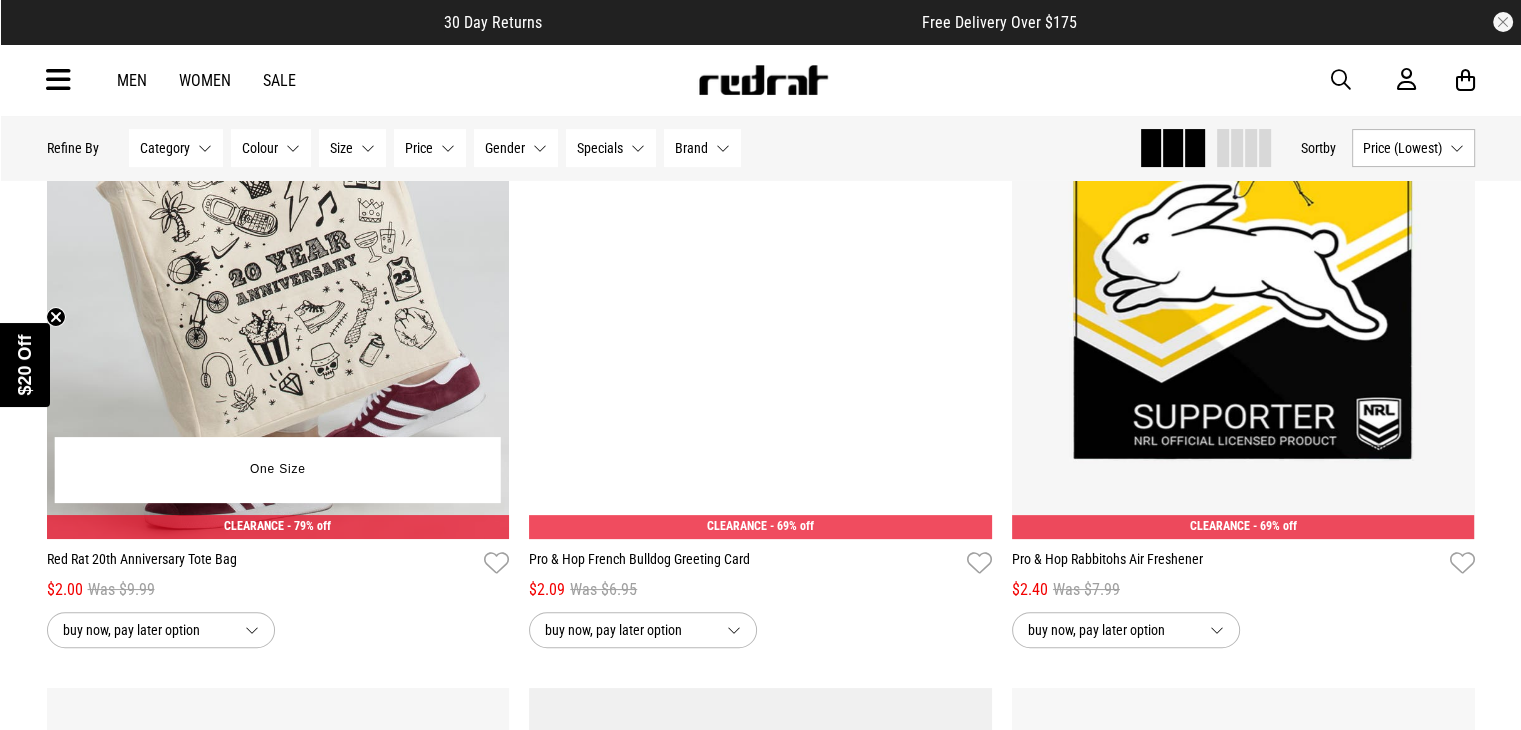 scroll, scrollTop: 948, scrollLeft: 0, axis: vertical 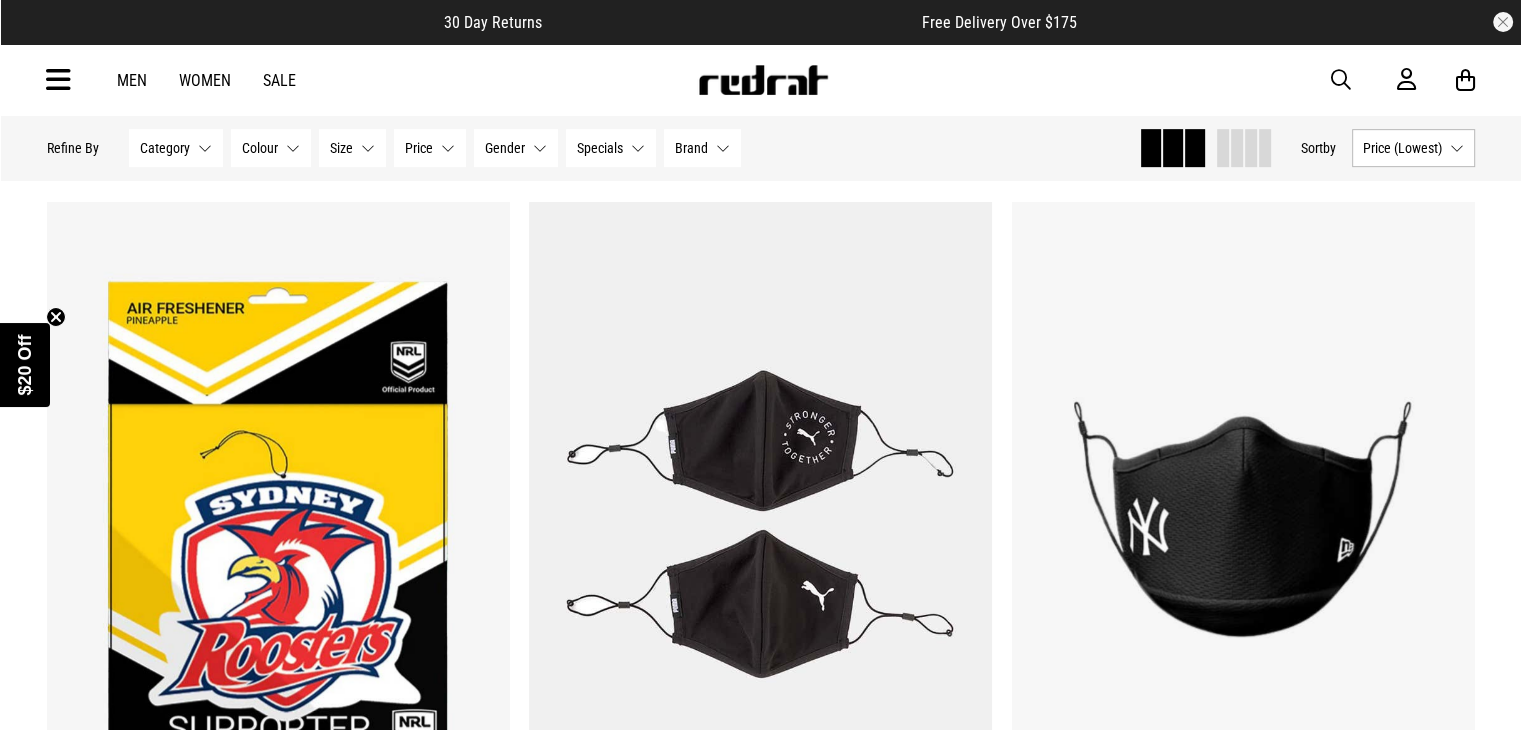 click on "Category" at bounding box center [165, 148] 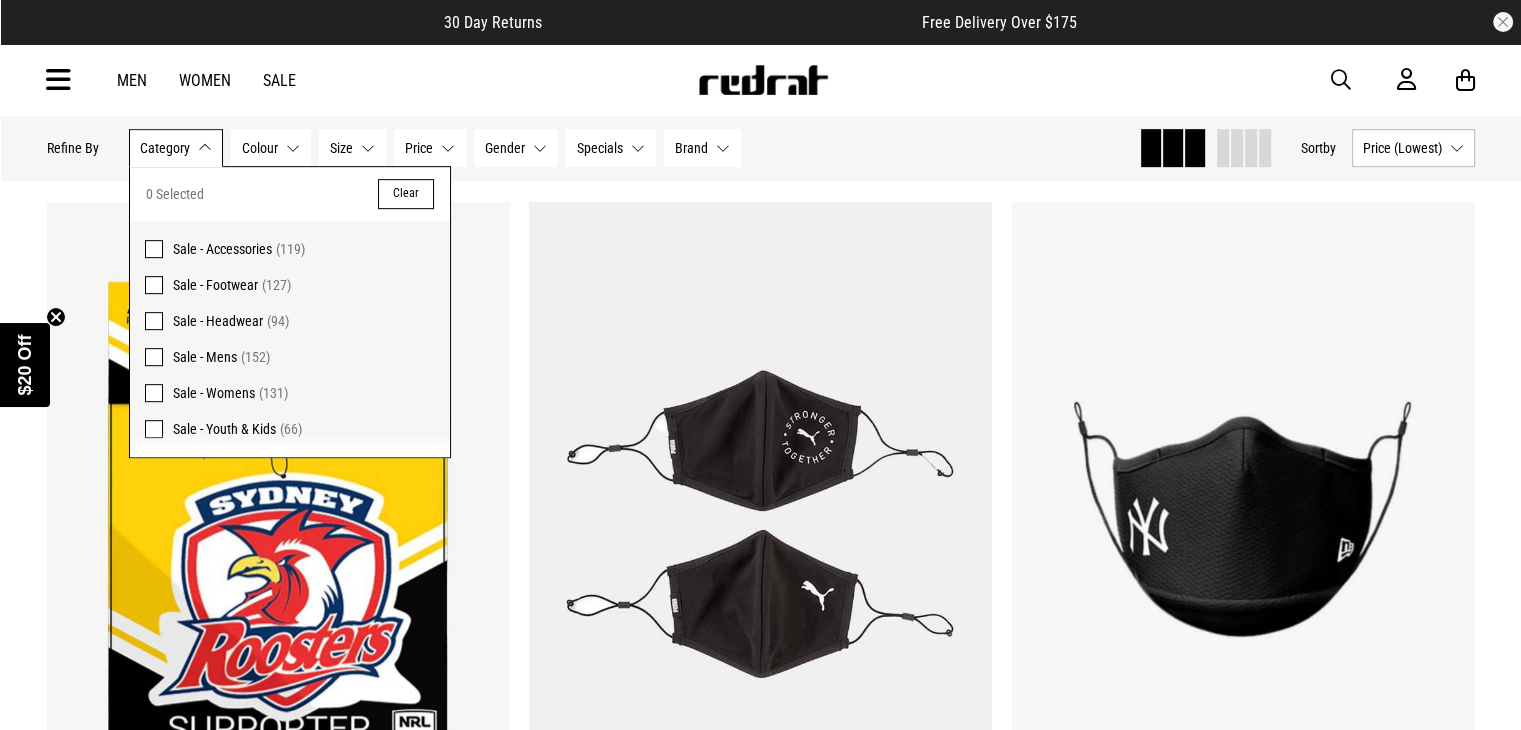 click at bounding box center [154, 393] 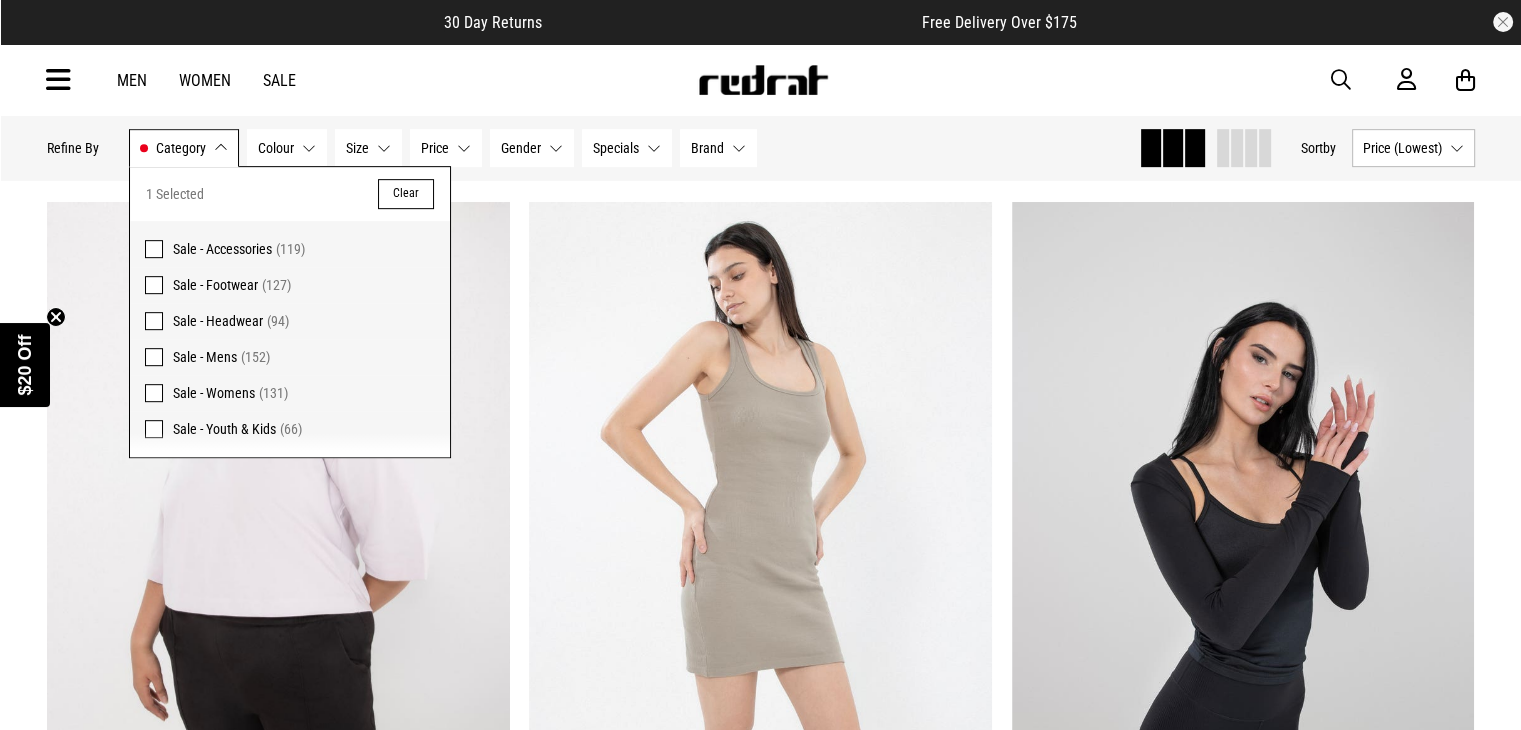 click at bounding box center (154, 285) 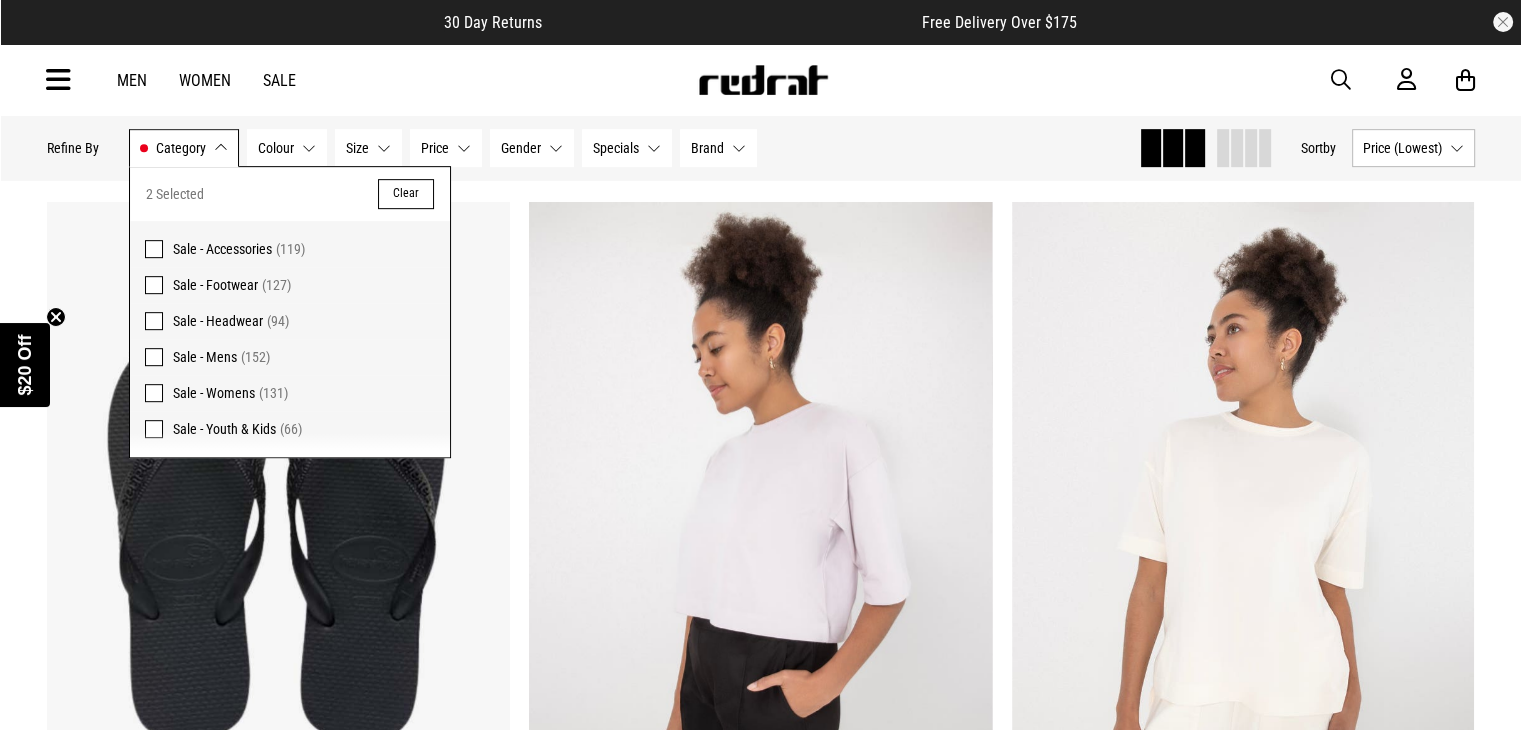 click on "**********" at bounding box center [761, 2592] 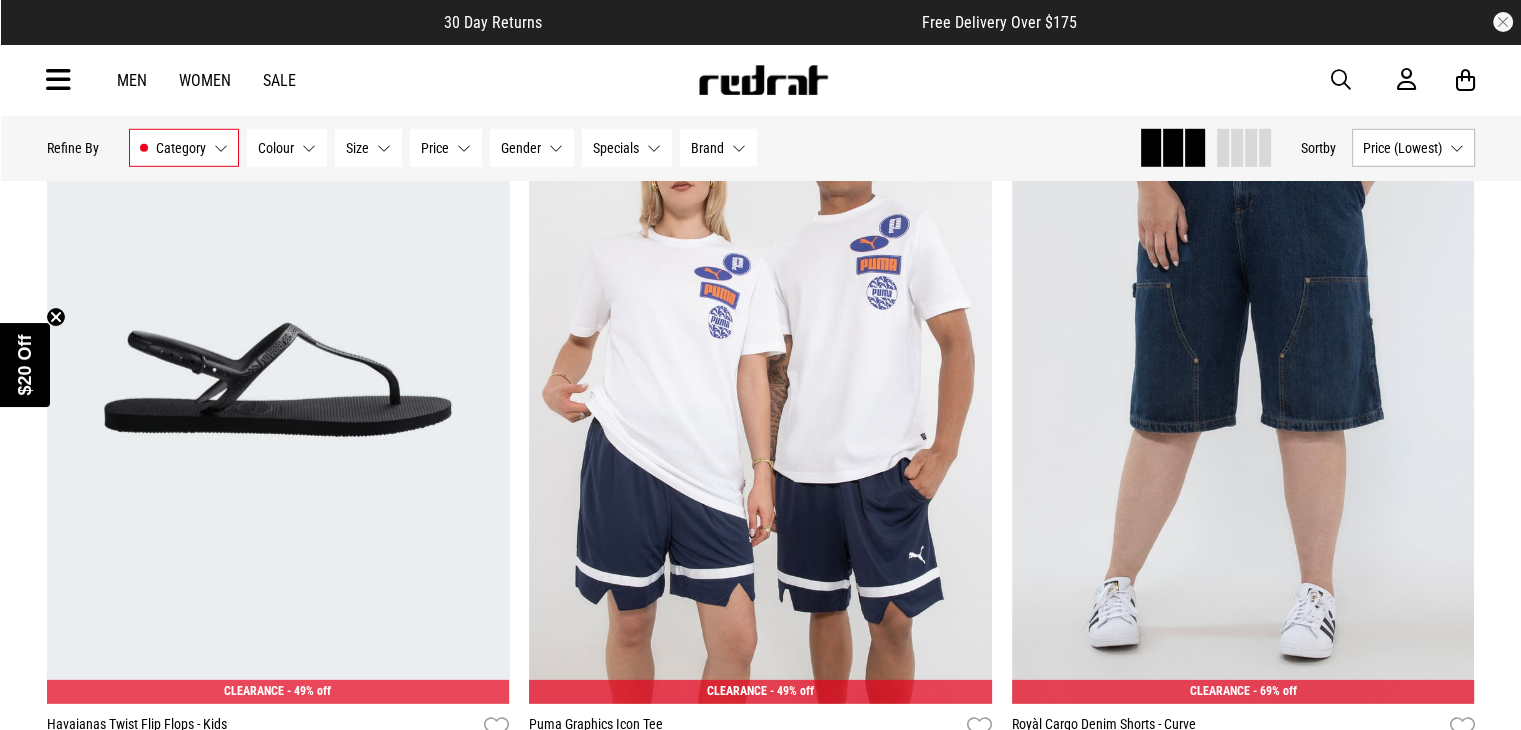 scroll, scrollTop: 5893, scrollLeft: 0, axis: vertical 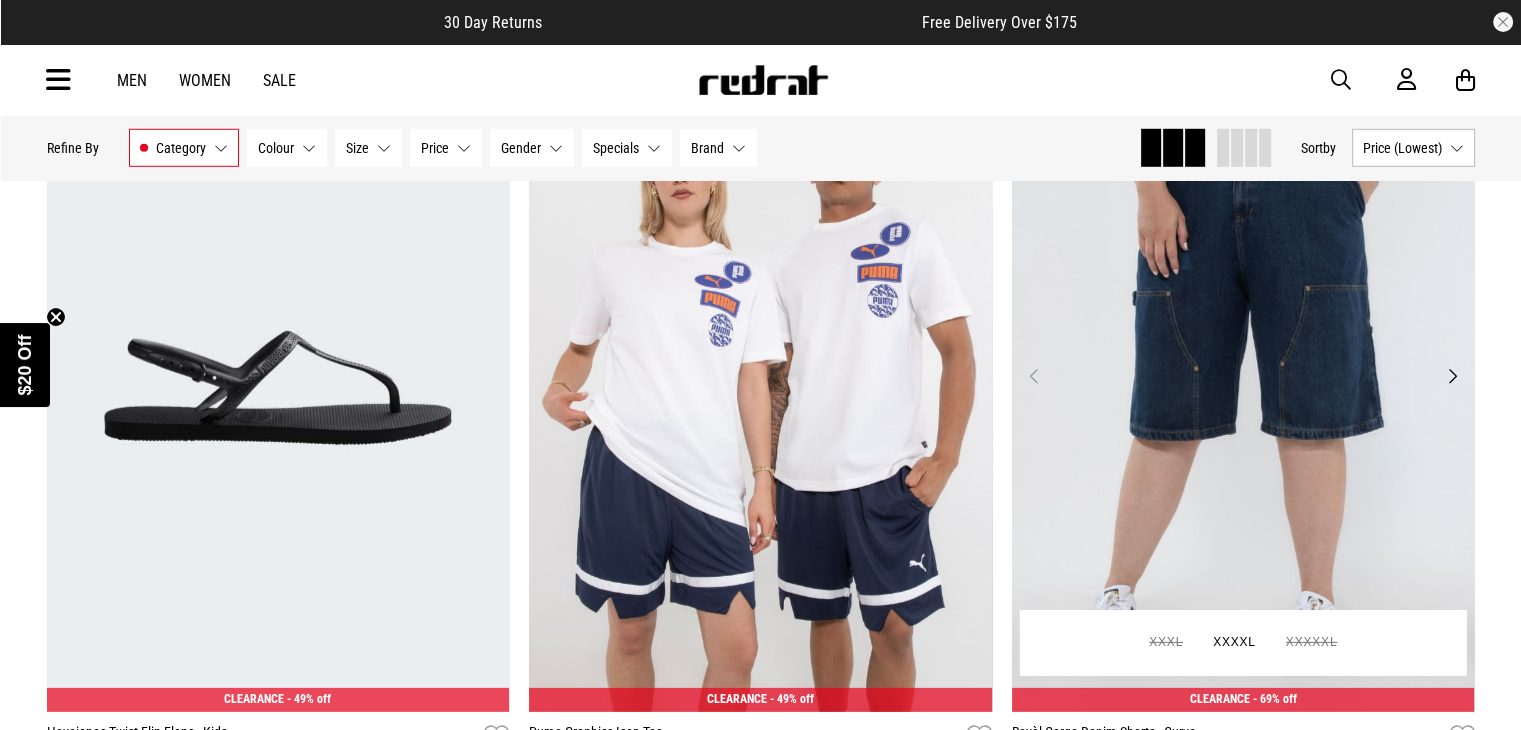 click on "Next" at bounding box center [1451, 376] 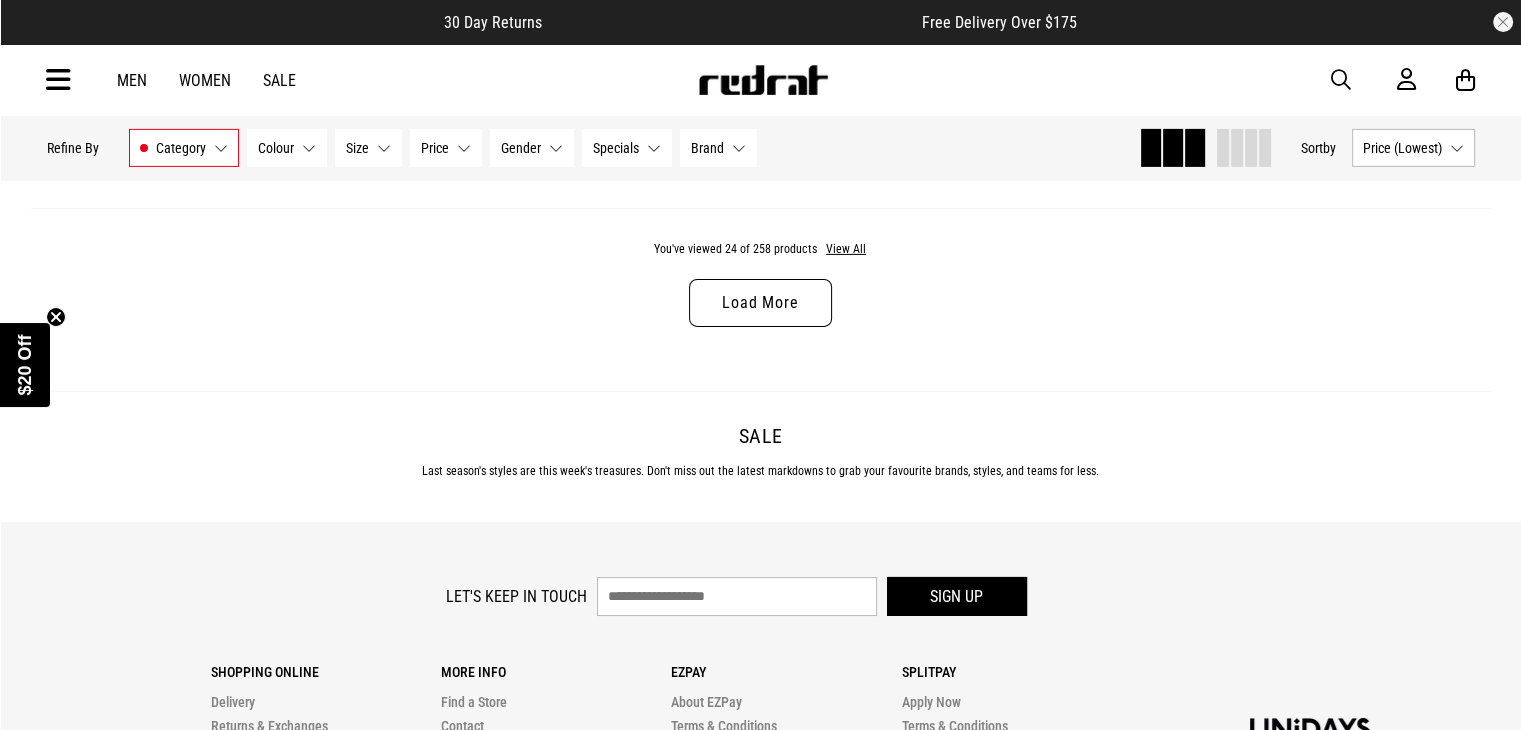 scroll, scrollTop: 6567, scrollLeft: 0, axis: vertical 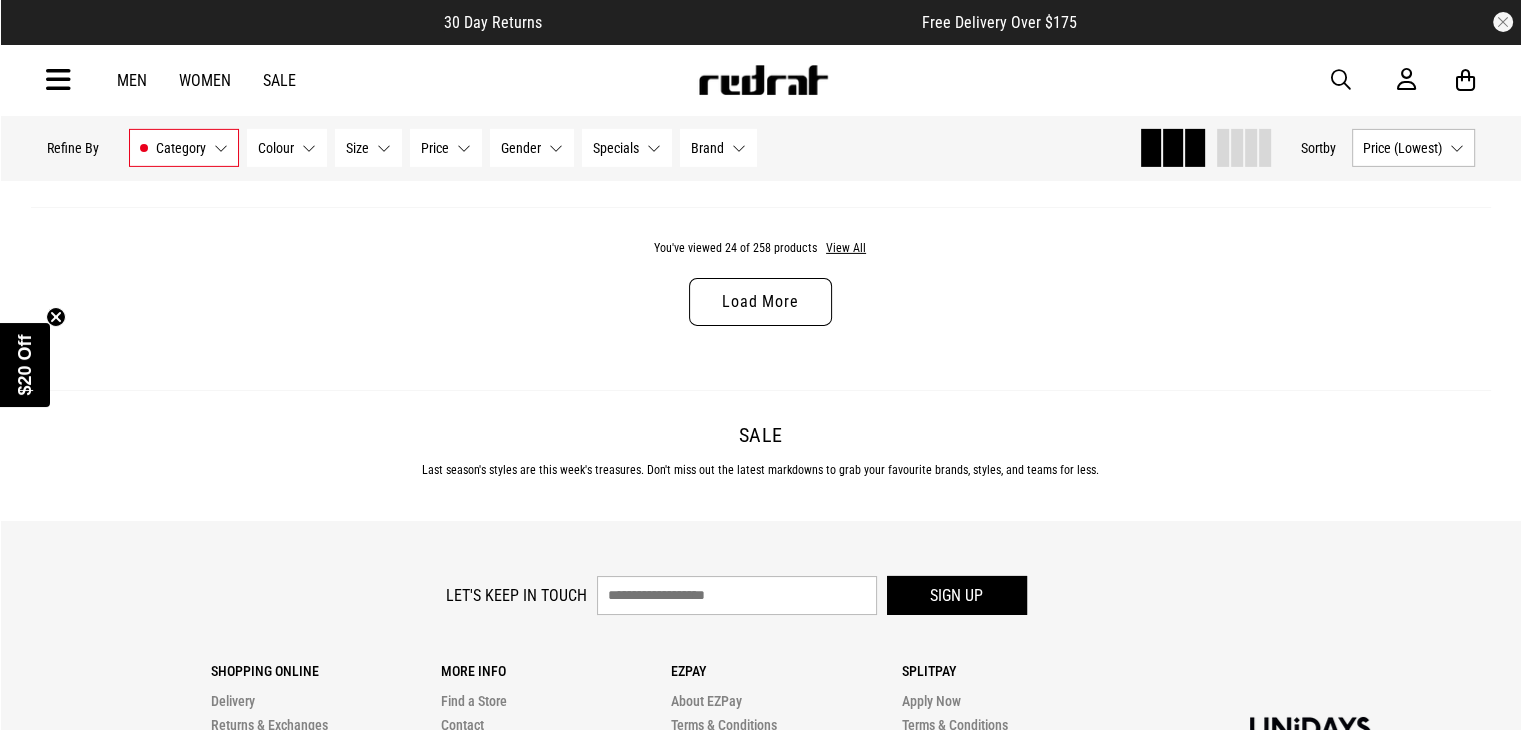 click on "Load More" at bounding box center (760, 302) 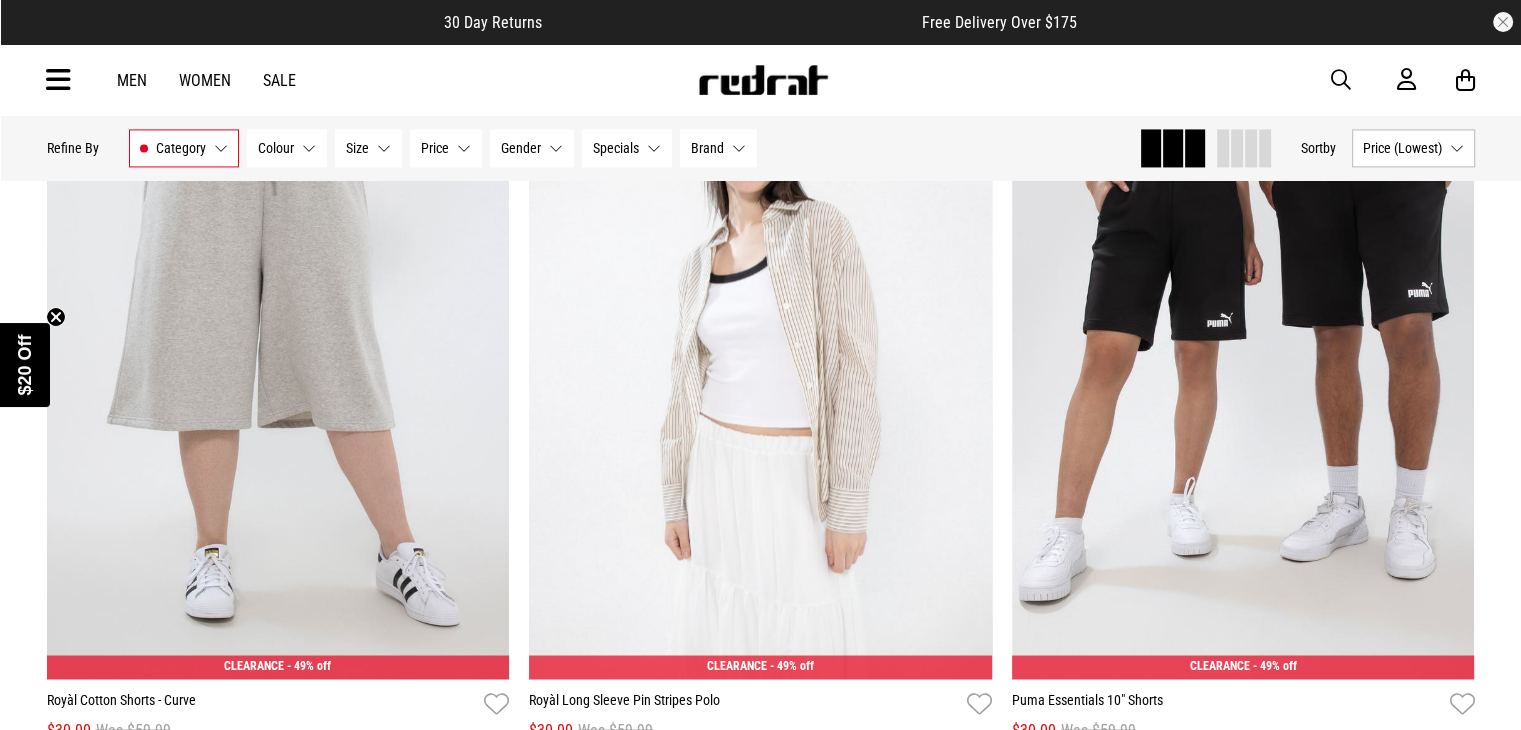 scroll, scrollTop: 10710, scrollLeft: 0, axis: vertical 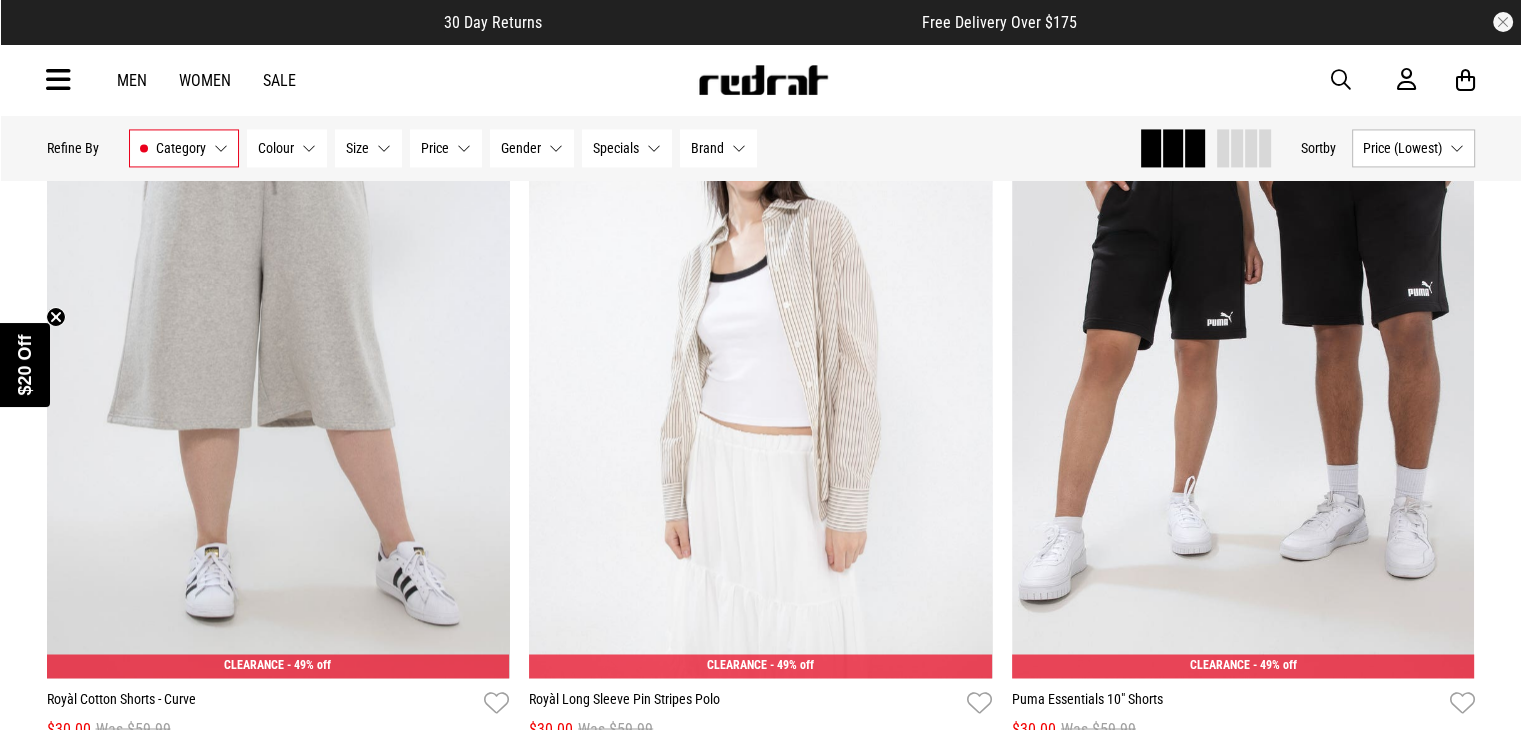 click on "Category" at bounding box center [181, 148] 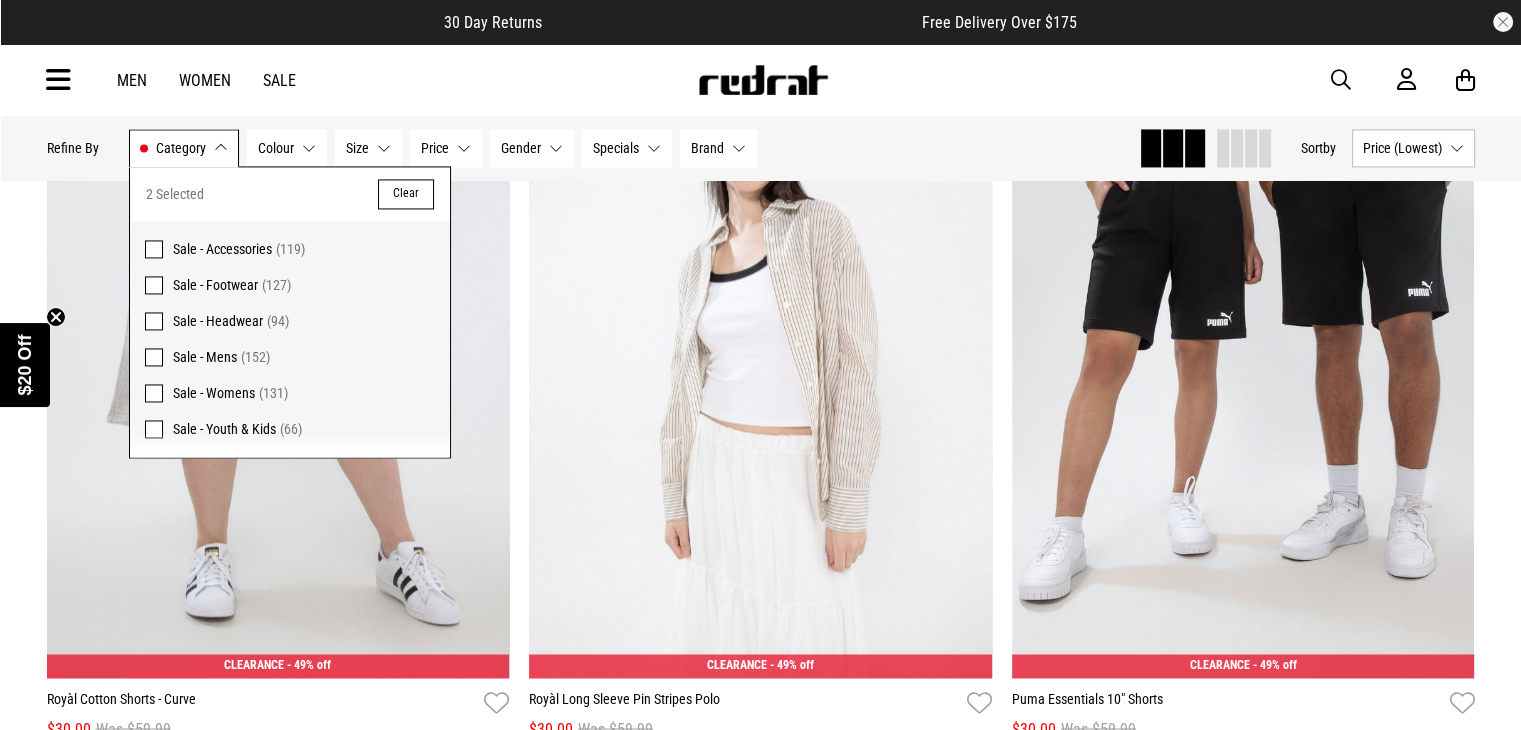 click at bounding box center (154, 357) 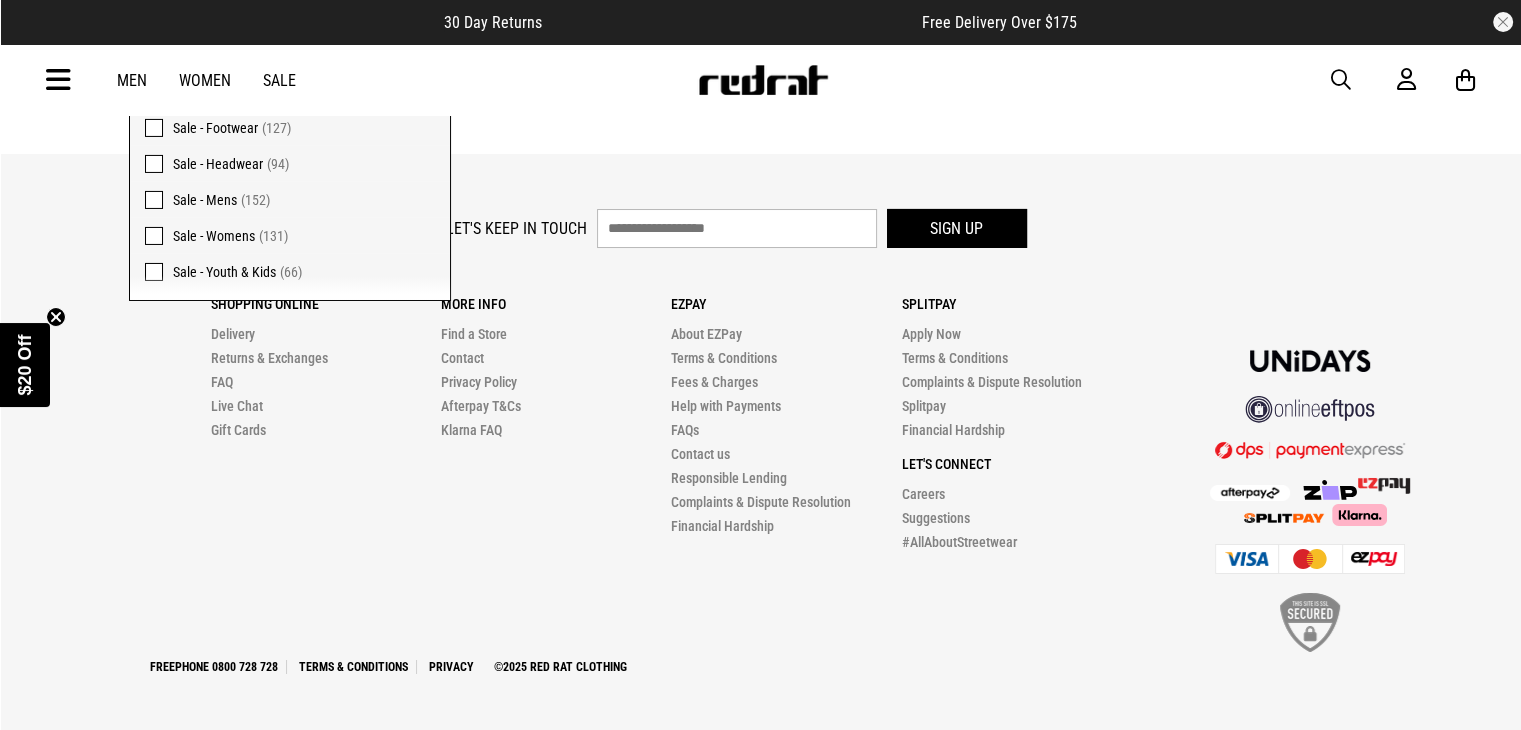 scroll, scrollTop: 6941, scrollLeft: 0, axis: vertical 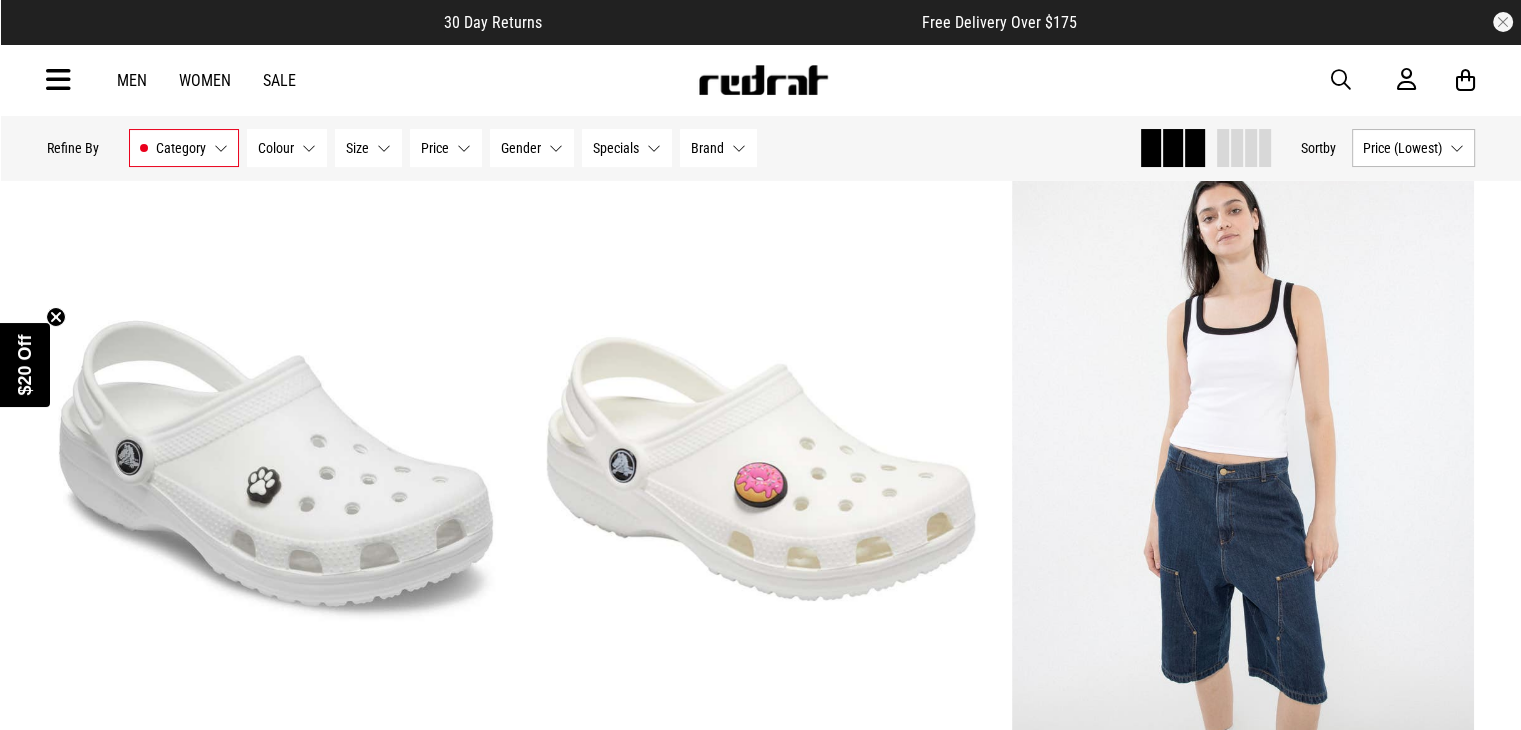 click on "Category  Sale - Womens, Sale - Footwear, Sale - Mens" at bounding box center [184, 148] 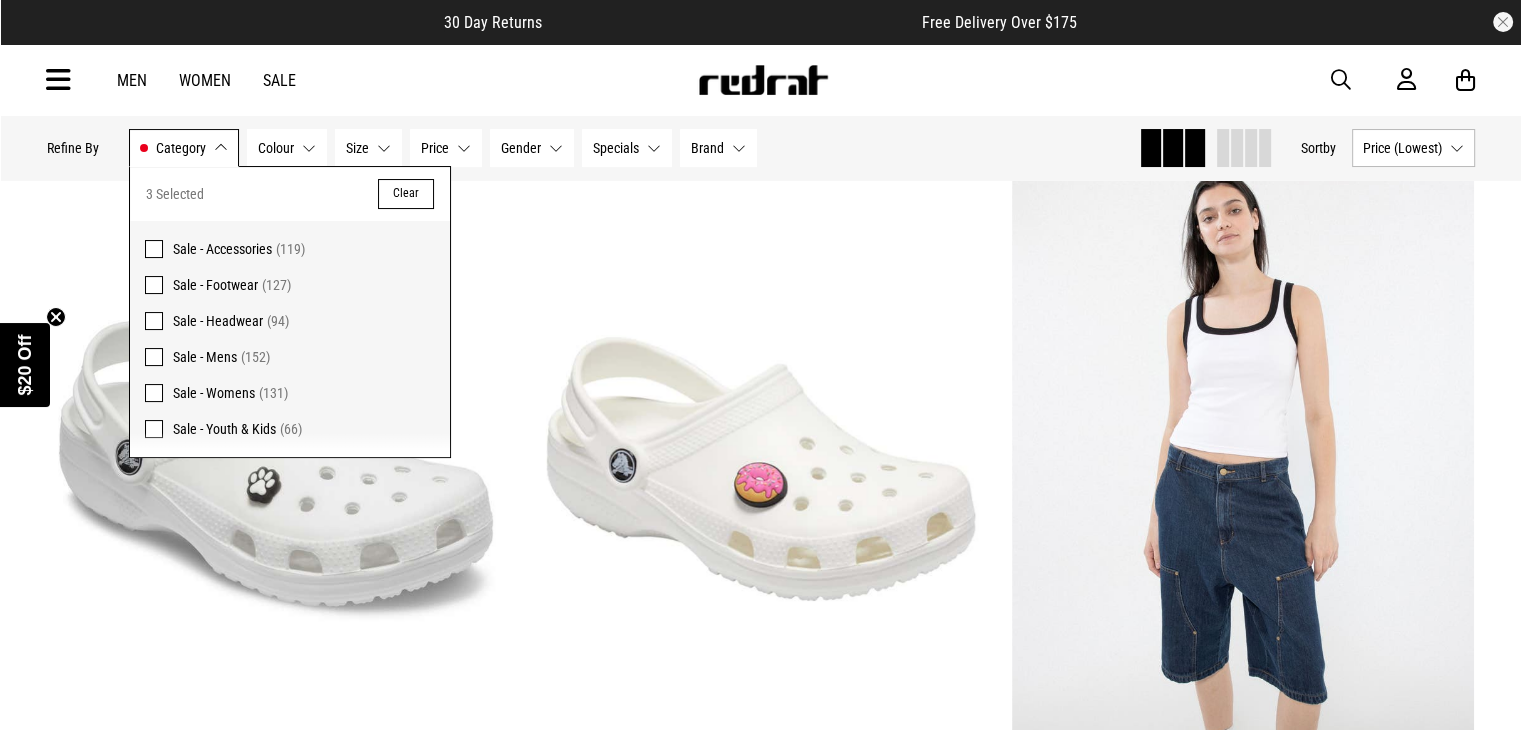 click at bounding box center [154, 285] 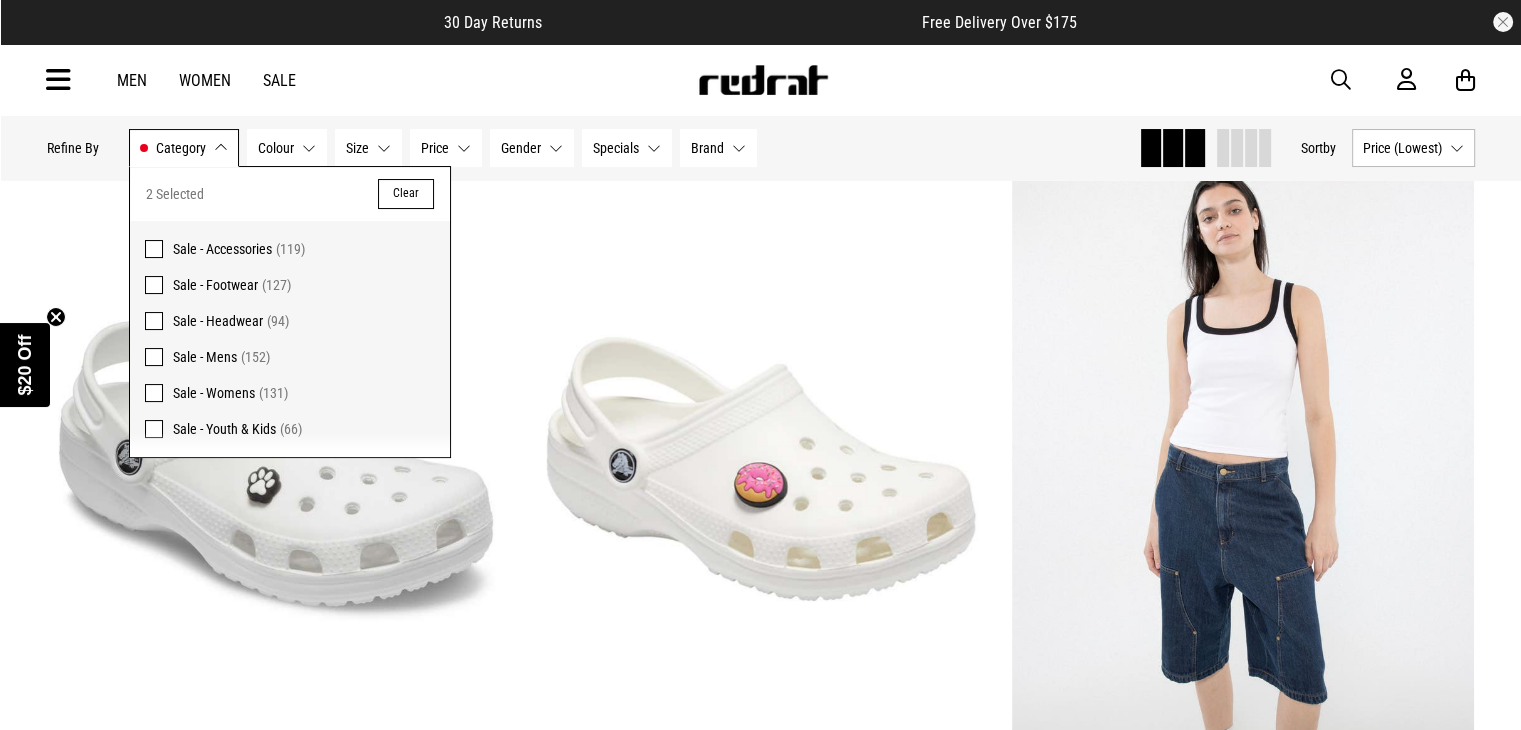 click on "Men   Women   Sale     Sign in     New       Back         Footwear       Back         Mens       Back         Womens       Back         Youth & Kids       Back         Jewellery       Back         Headwear       Back         Accessories       Back         Deals       Back         Sale   UP TO 60% OFF
Shop by Brand
adidas
Converse
New Era
See all brands     Gift Cards   Find a Store   Delivery   Returns & Exchanges   FAQ   Contact Us
Payment Options Only at Red Rat
Let's keep in touch
Back" at bounding box center (761, 80) 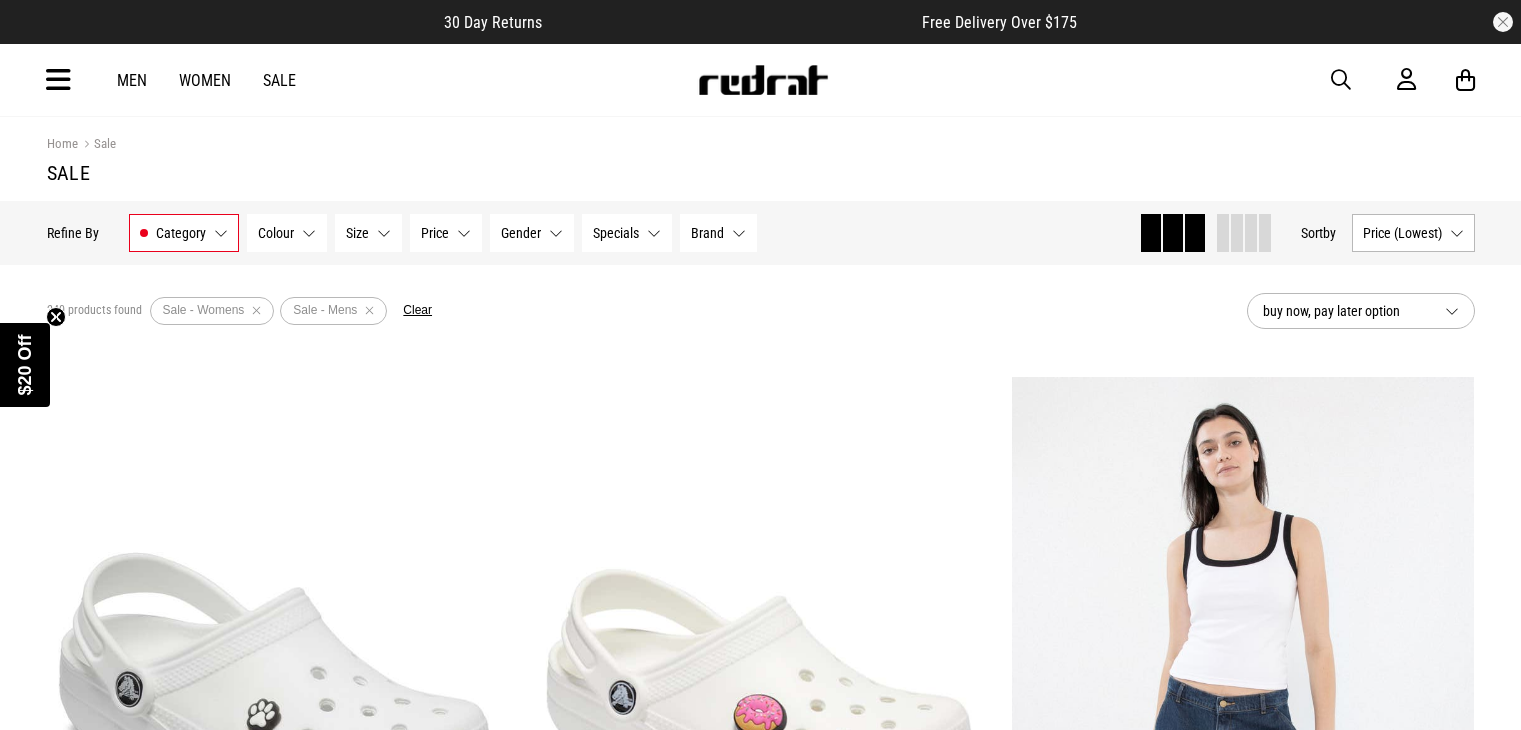 scroll, scrollTop: 5050, scrollLeft: 0, axis: vertical 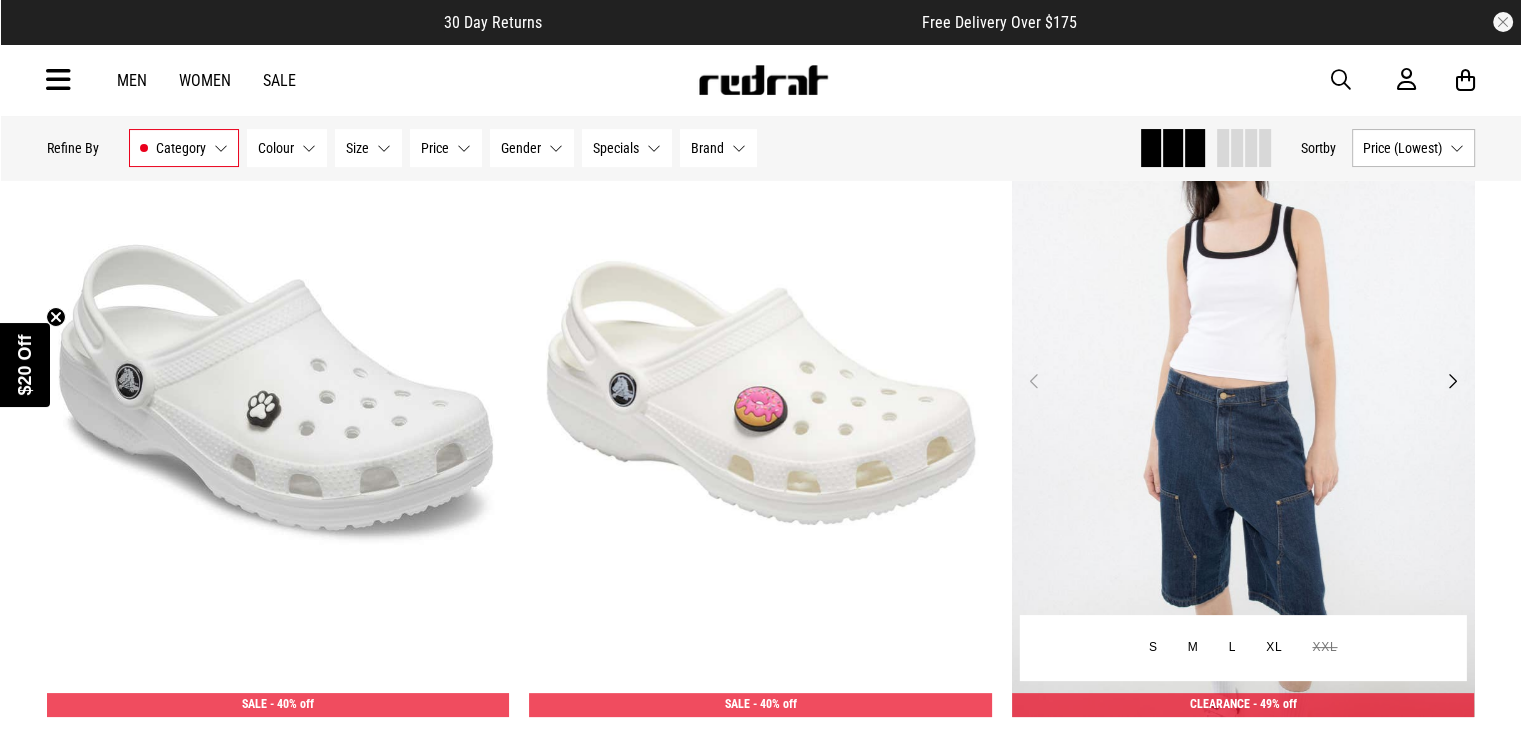 click on "Next" at bounding box center (1451, 381) 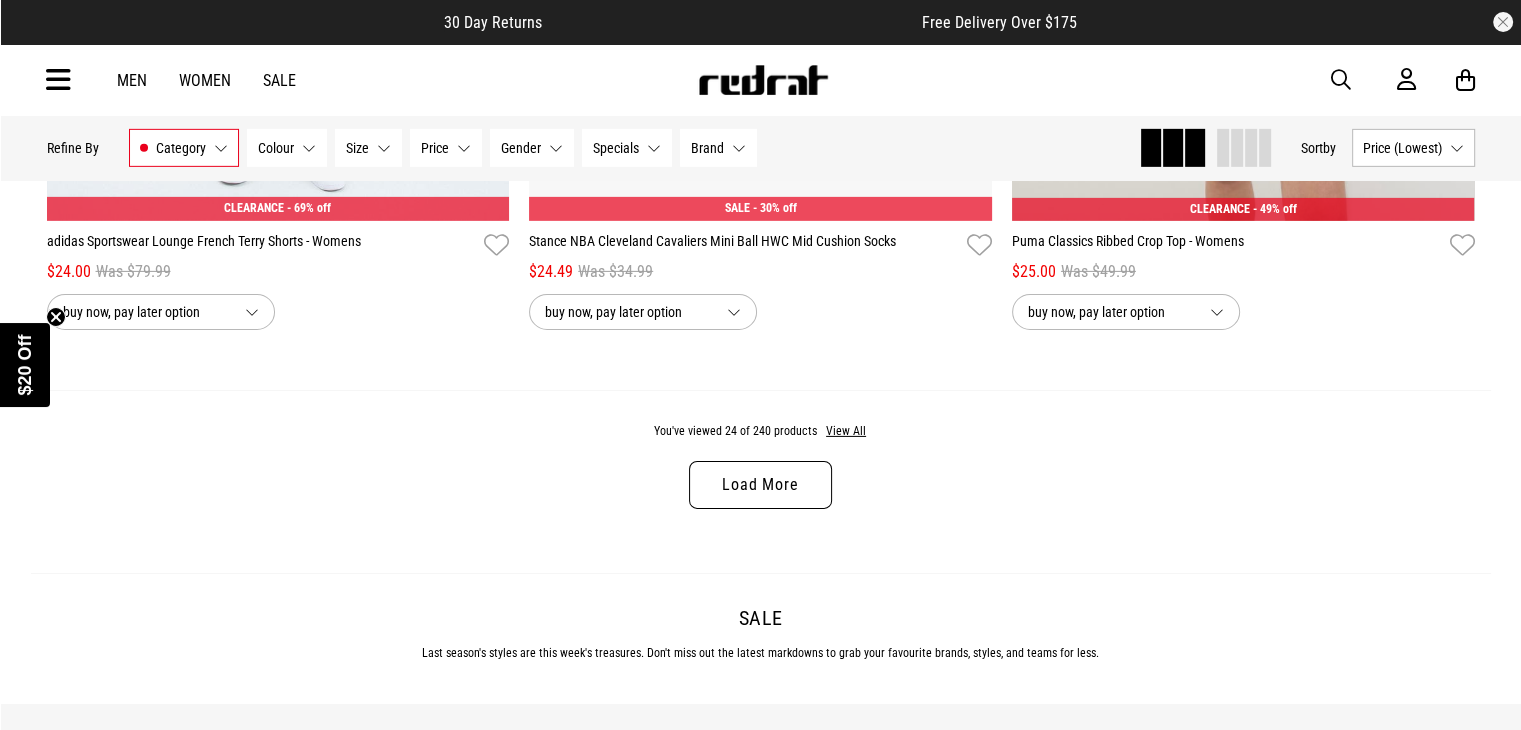 scroll, scrollTop: 6431, scrollLeft: 0, axis: vertical 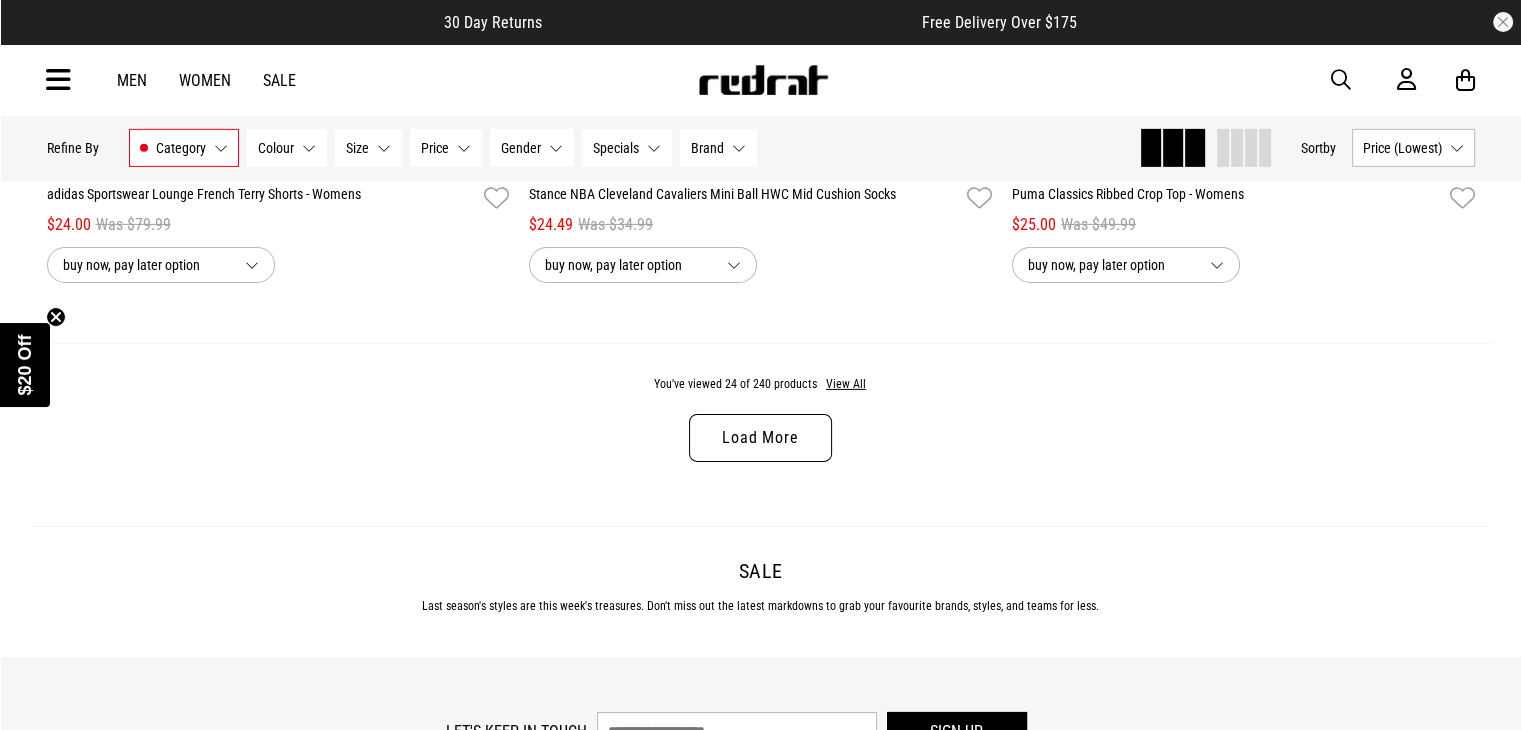 click on "Load More" at bounding box center (760, 438) 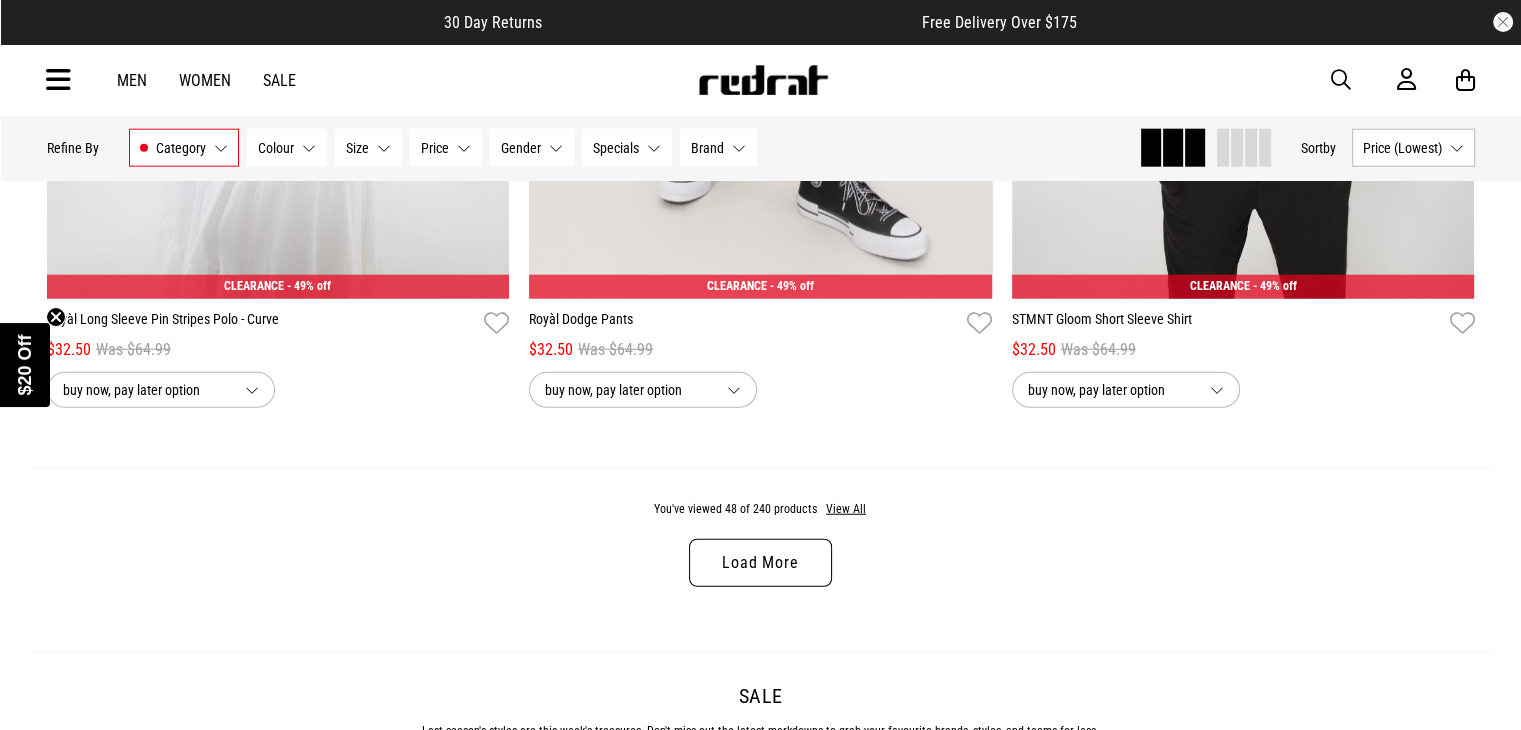 scroll, scrollTop: 12684, scrollLeft: 0, axis: vertical 